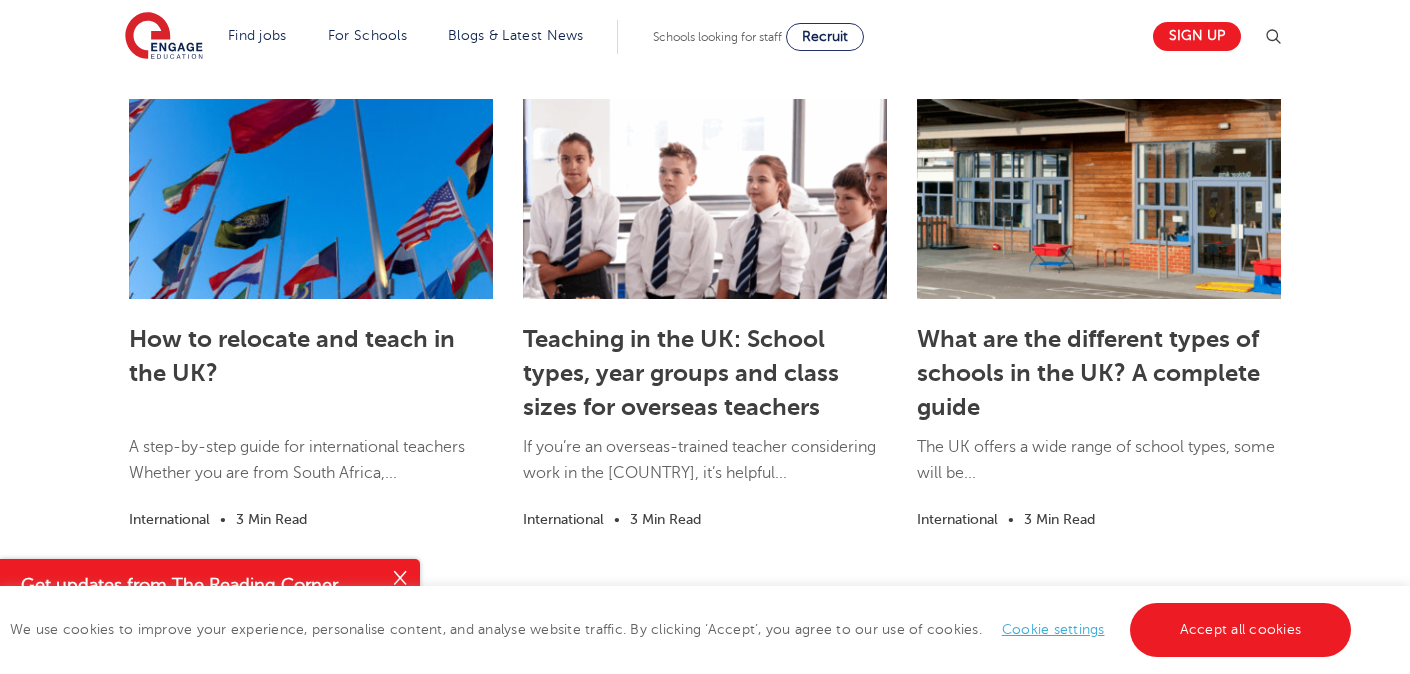 scroll, scrollTop: 2929, scrollLeft: 0, axis: vertical 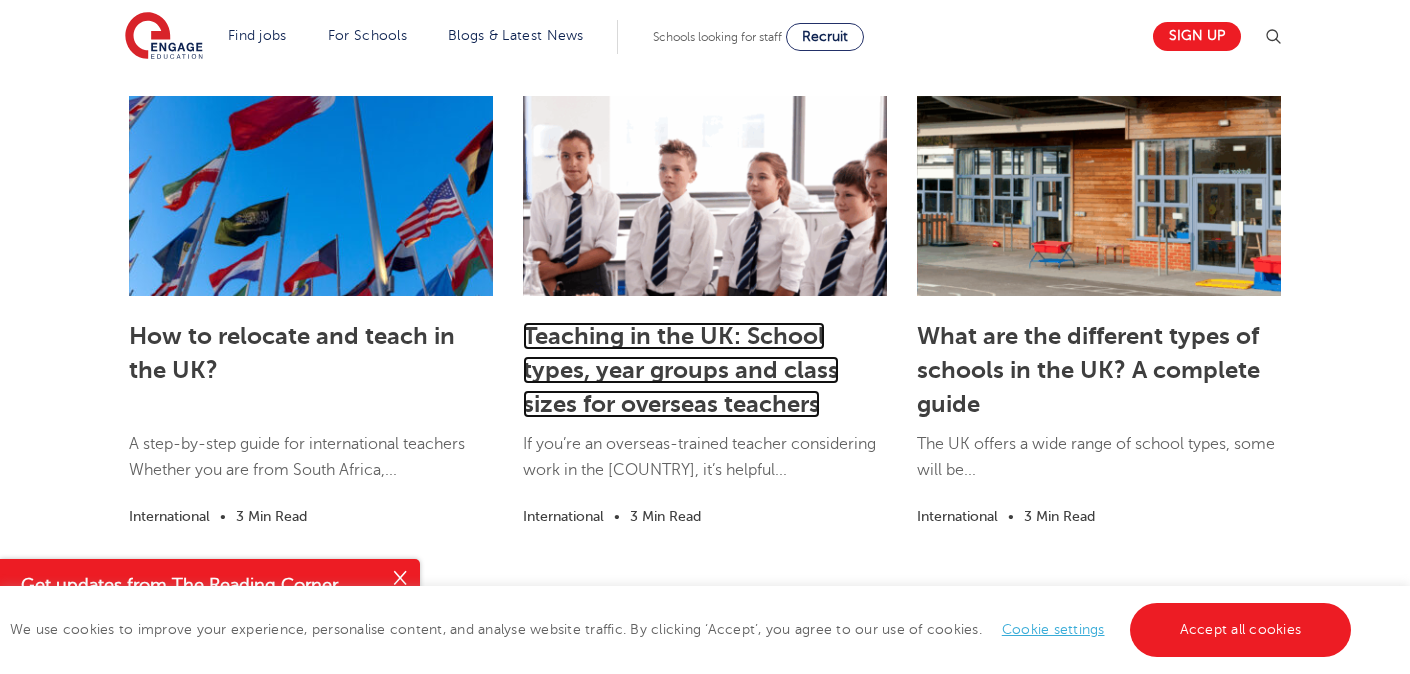 click on "Teaching in the UK: School types, year groups and class sizes for overseas teachers" at bounding box center [681, 370] 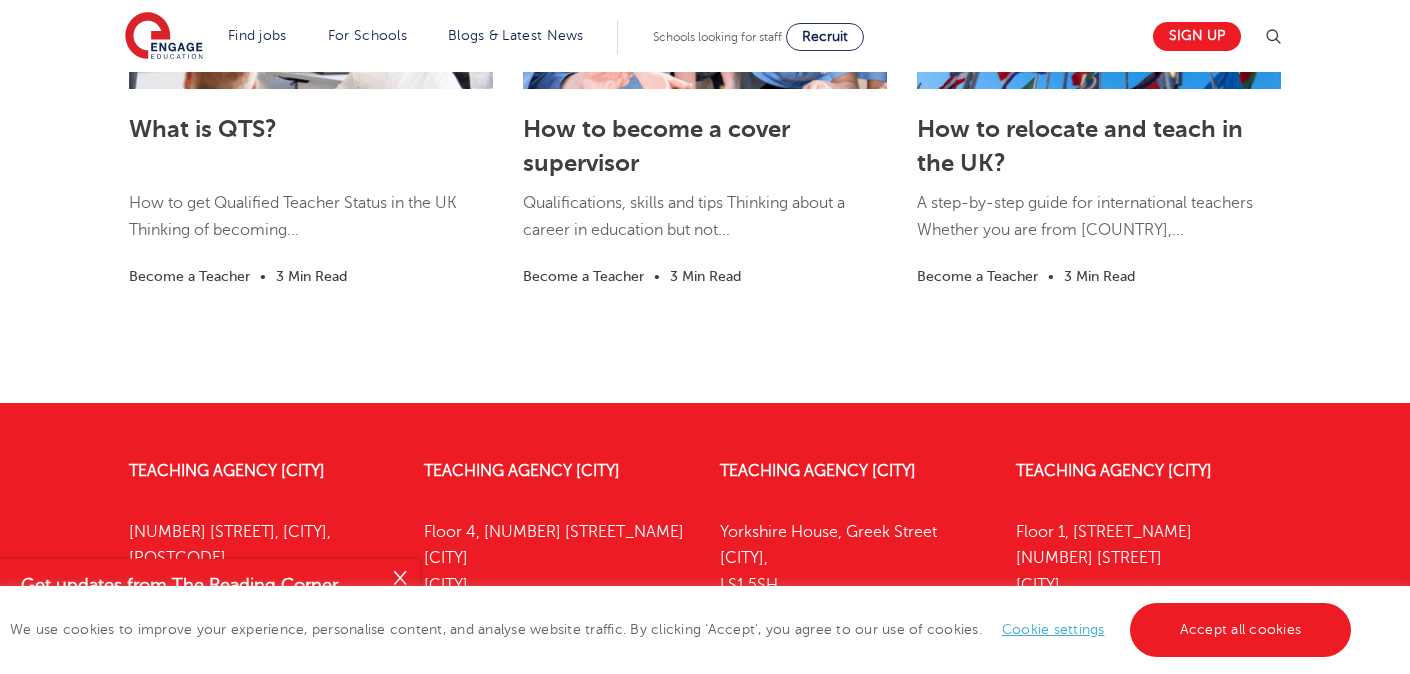 scroll, scrollTop: 3162, scrollLeft: 0, axis: vertical 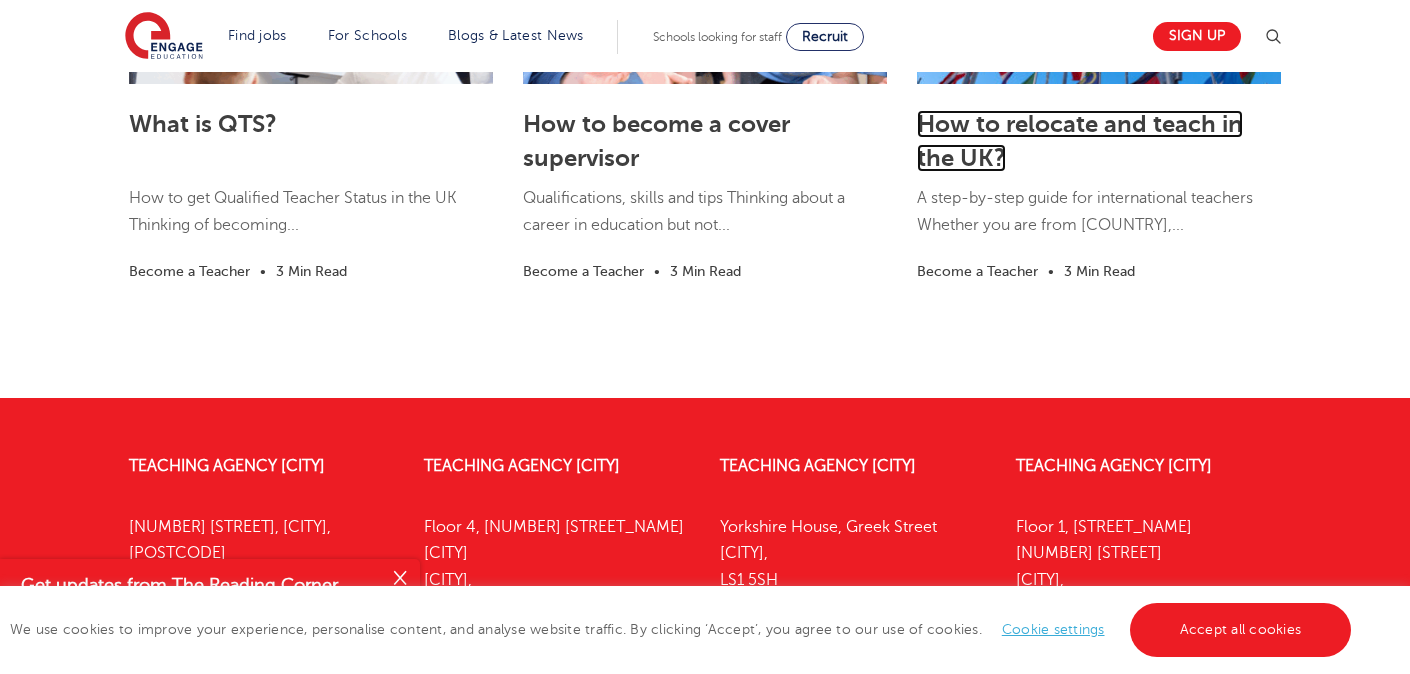 click on "How to relocate and teach in the UK?" at bounding box center [1080, 141] 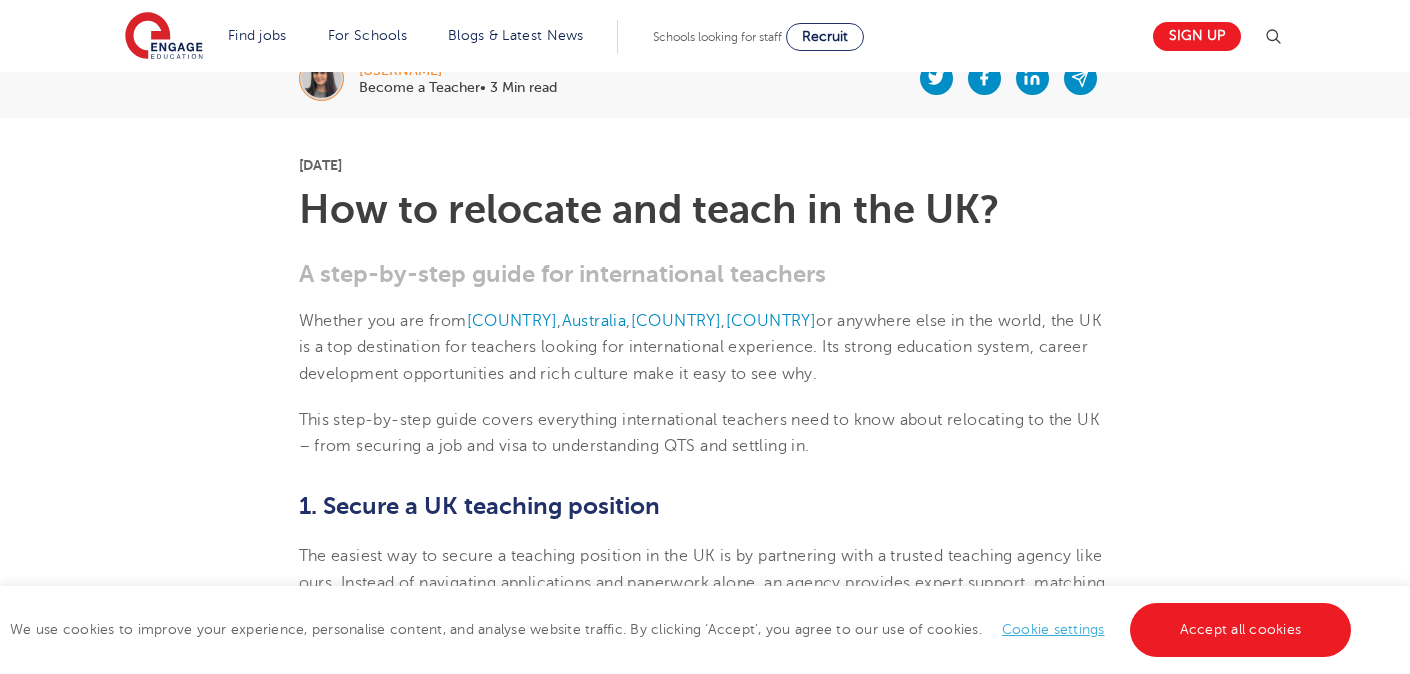 scroll, scrollTop: 453, scrollLeft: 0, axis: vertical 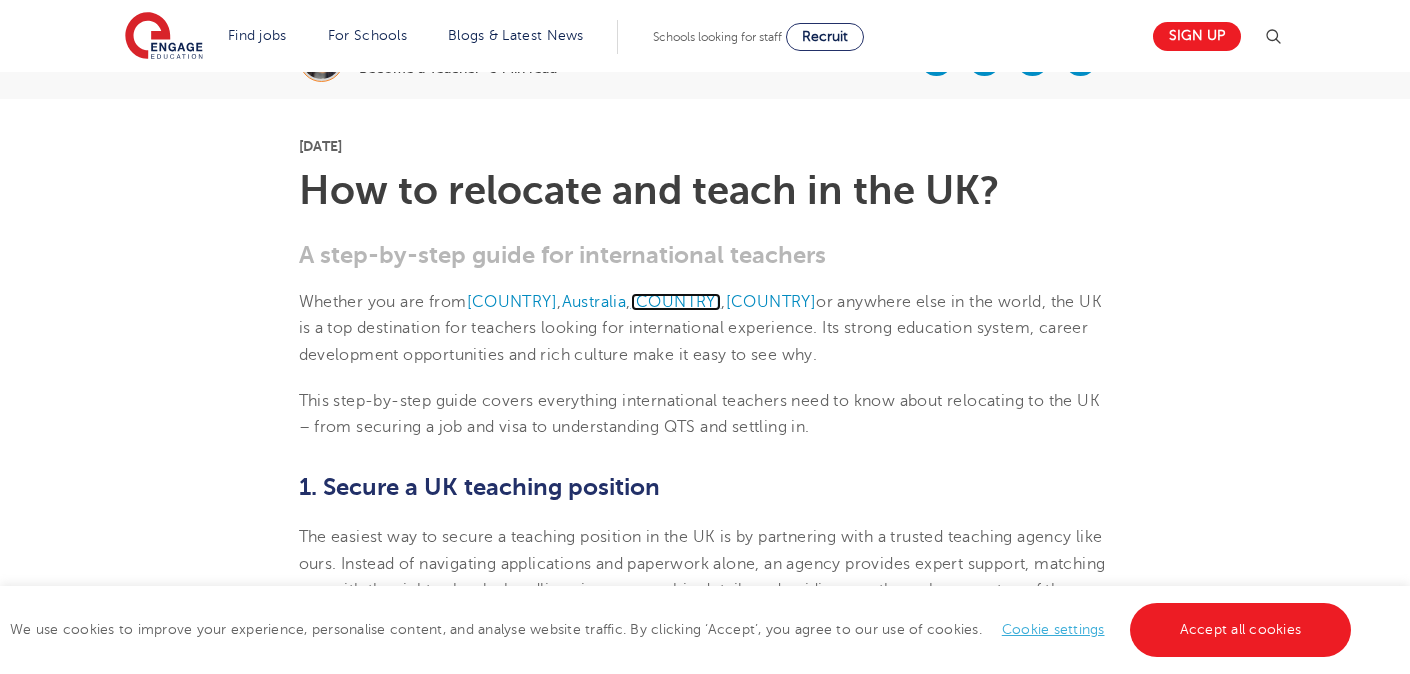 click on "Jamaica" at bounding box center [676, 302] 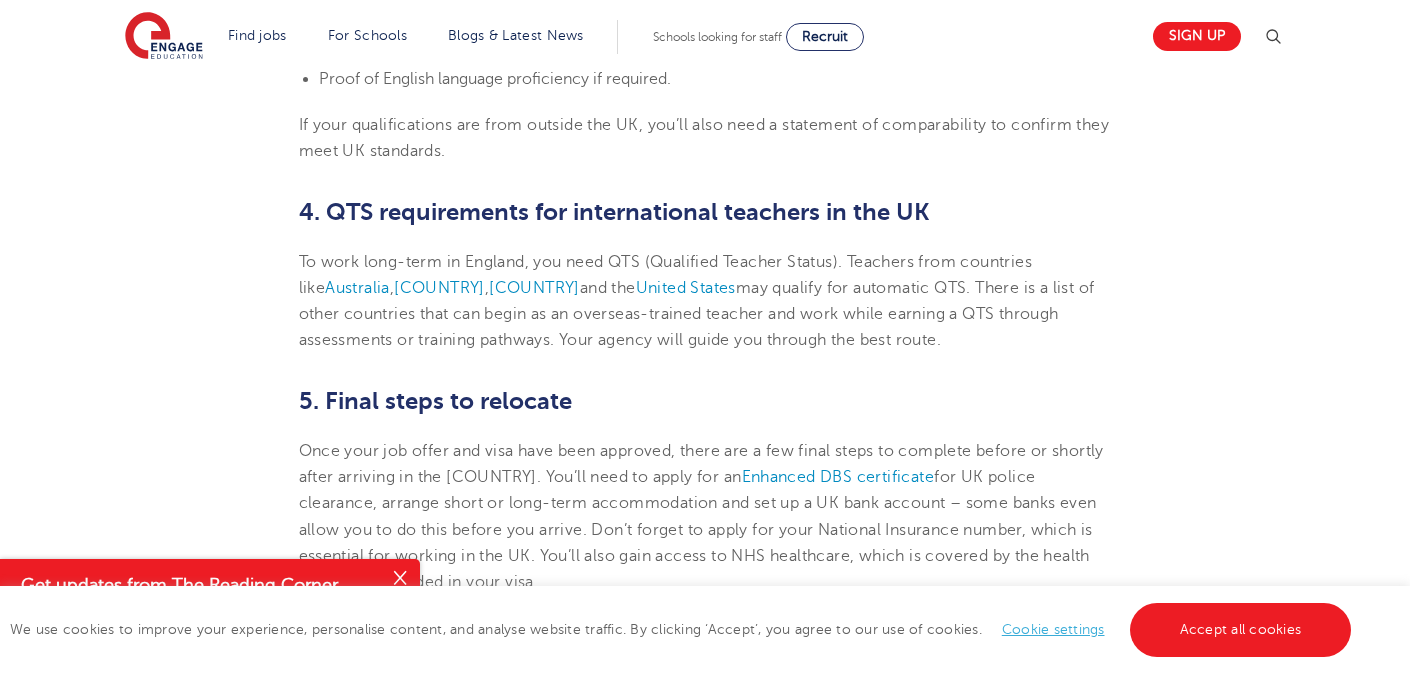 scroll, scrollTop: 1894, scrollLeft: 0, axis: vertical 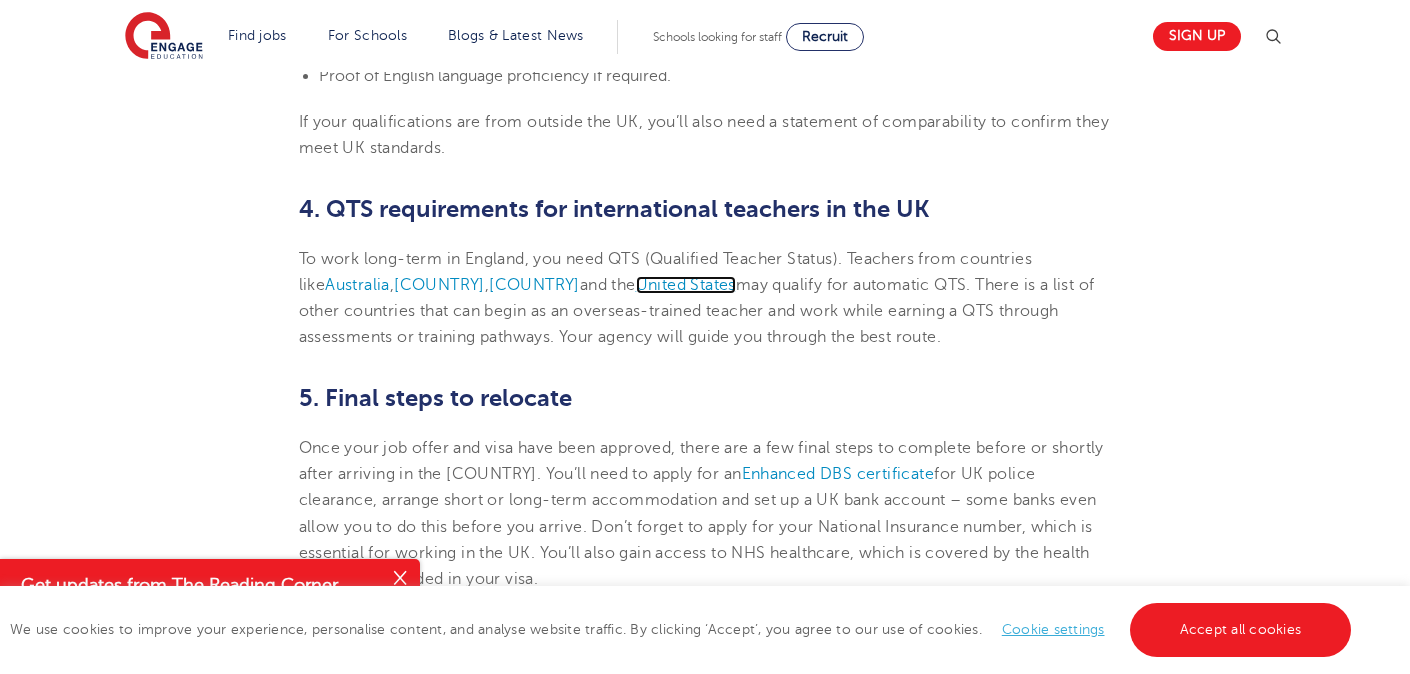 click on "United States" at bounding box center (686, 285) 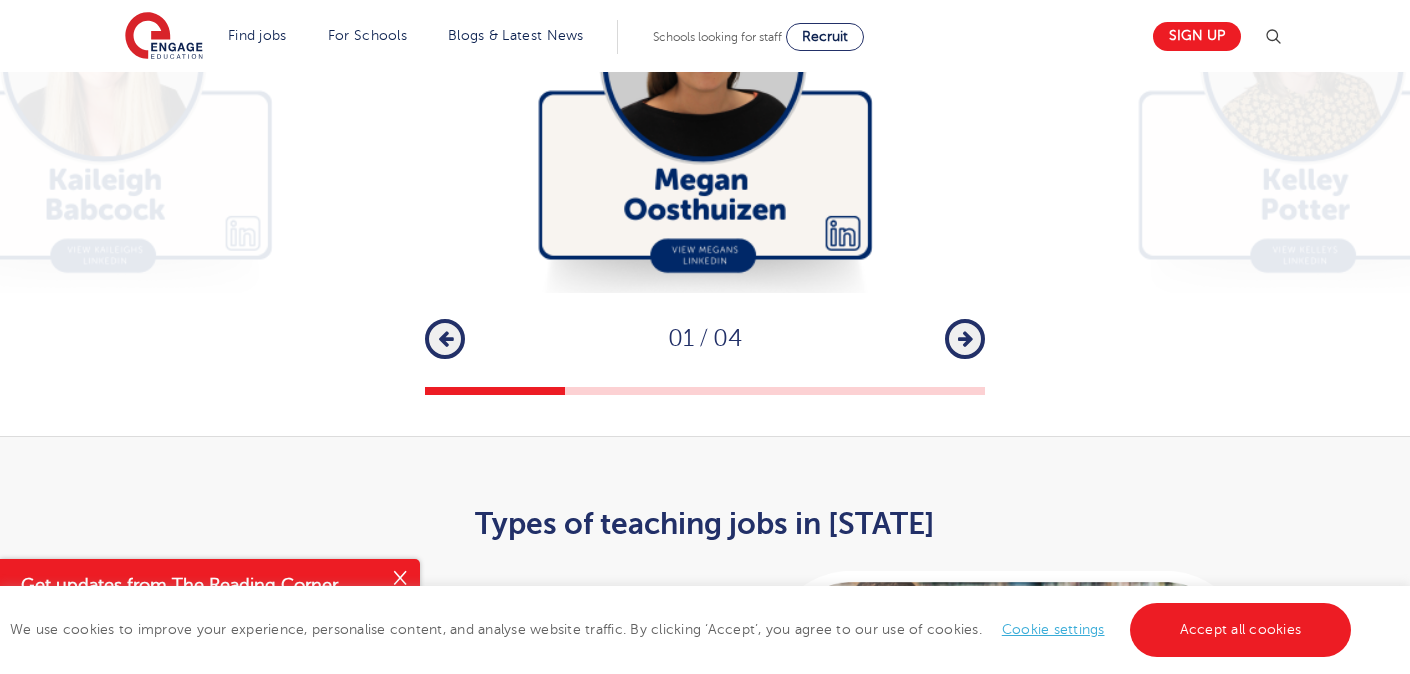 scroll, scrollTop: 4200, scrollLeft: 0, axis: vertical 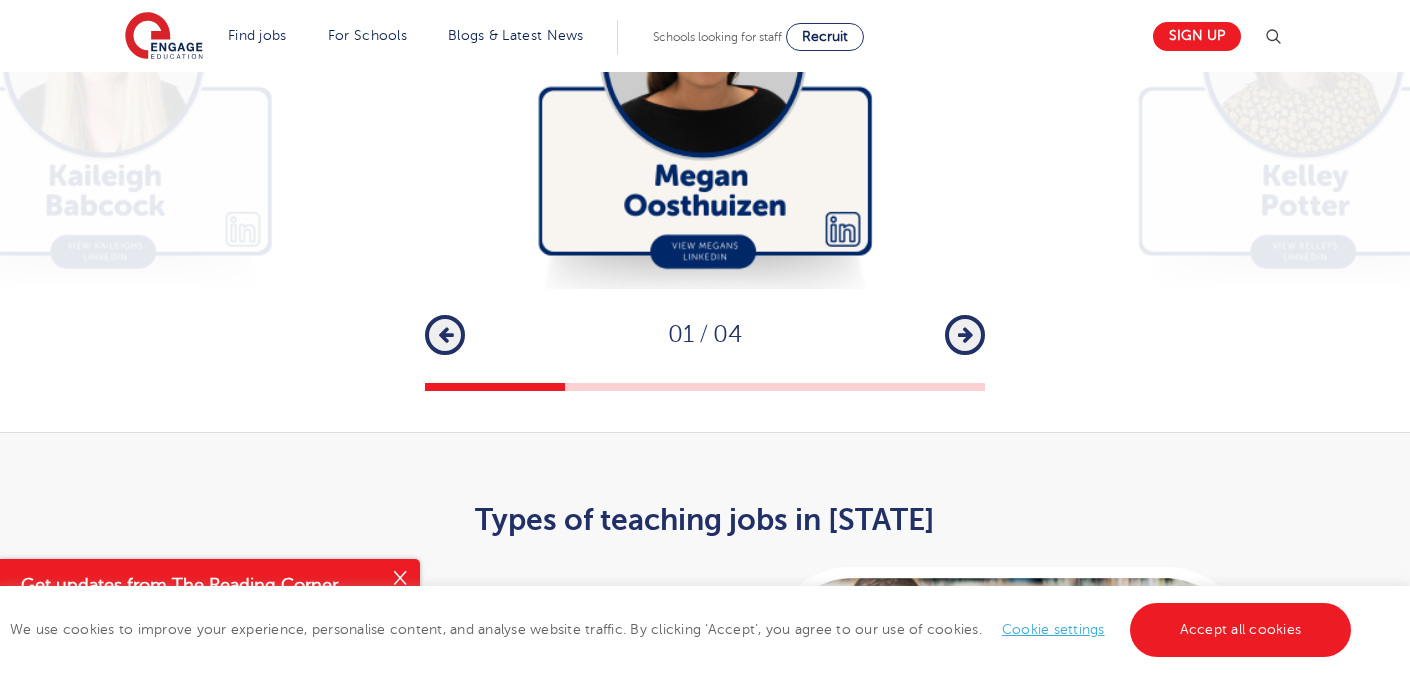 click on "Next" at bounding box center (965, 335) 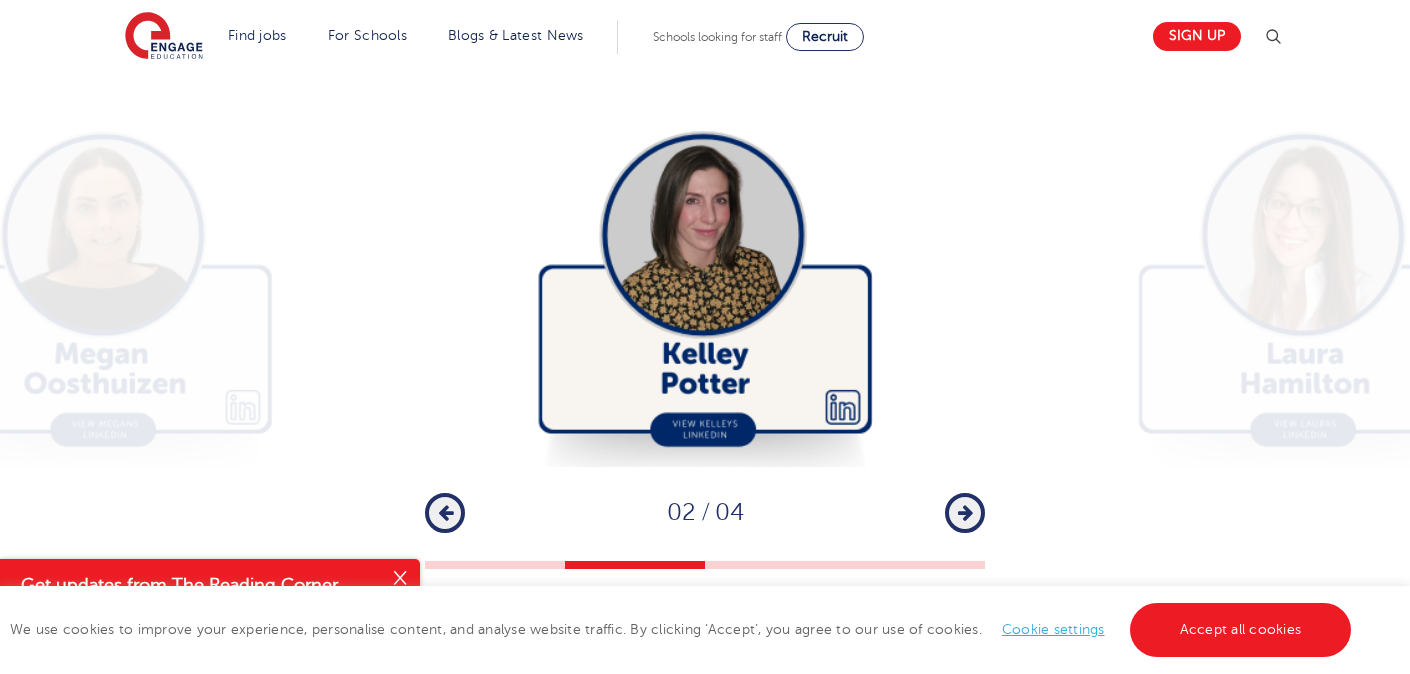 scroll, scrollTop: 4019, scrollLeft: 0, axis: vertical 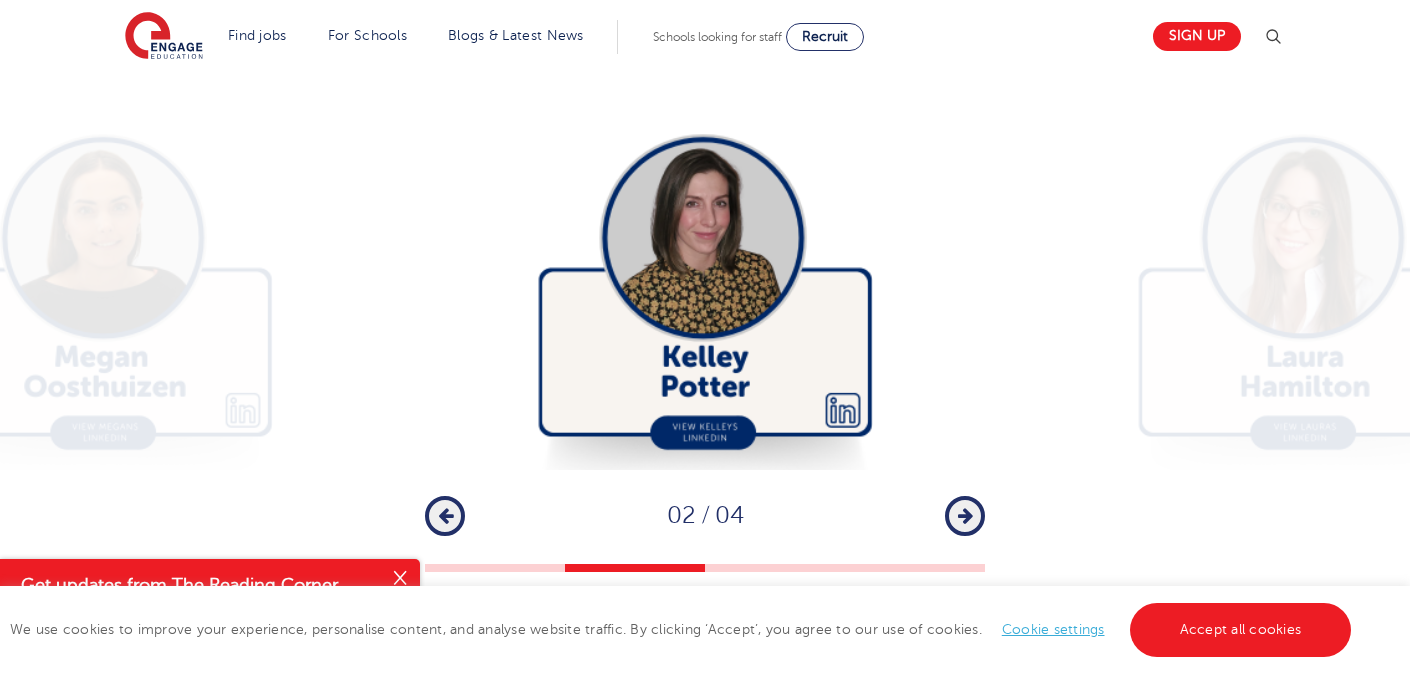 click on "Next" at bounding box center [965, 516] 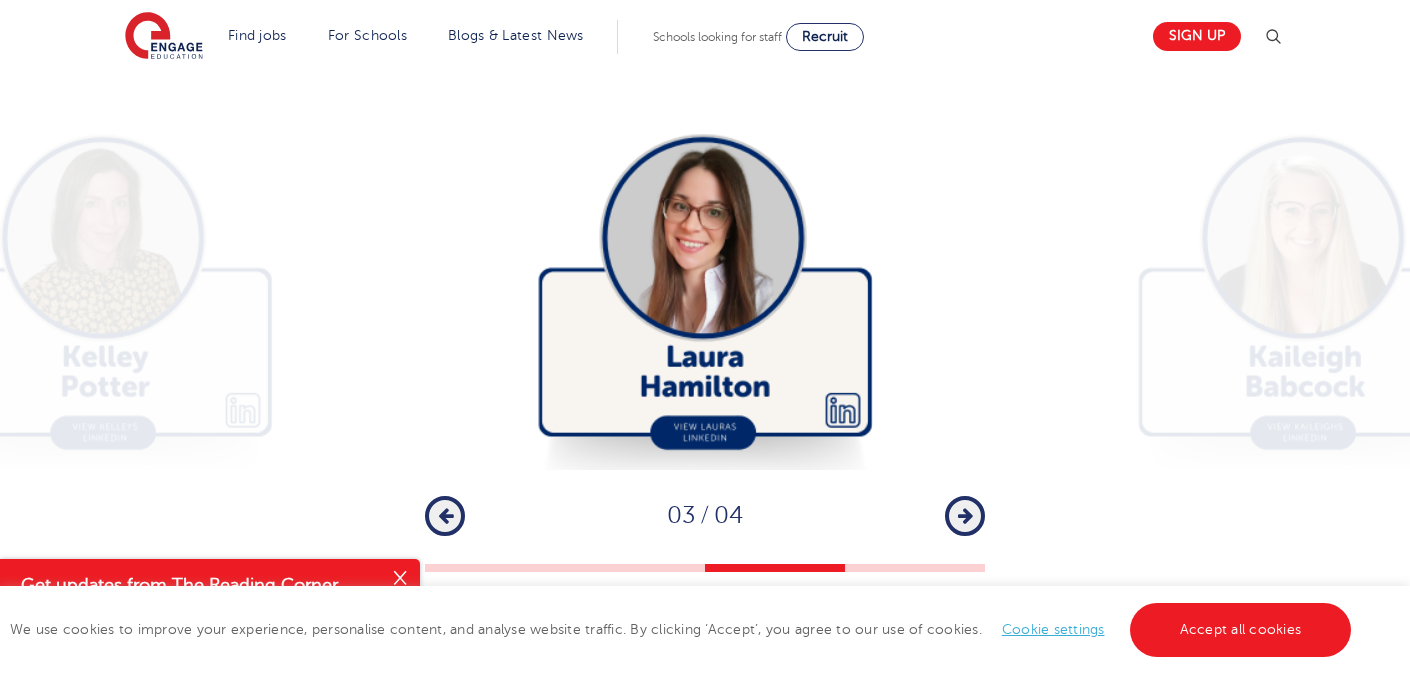 click on "Next" at bounding box center [965, 516] 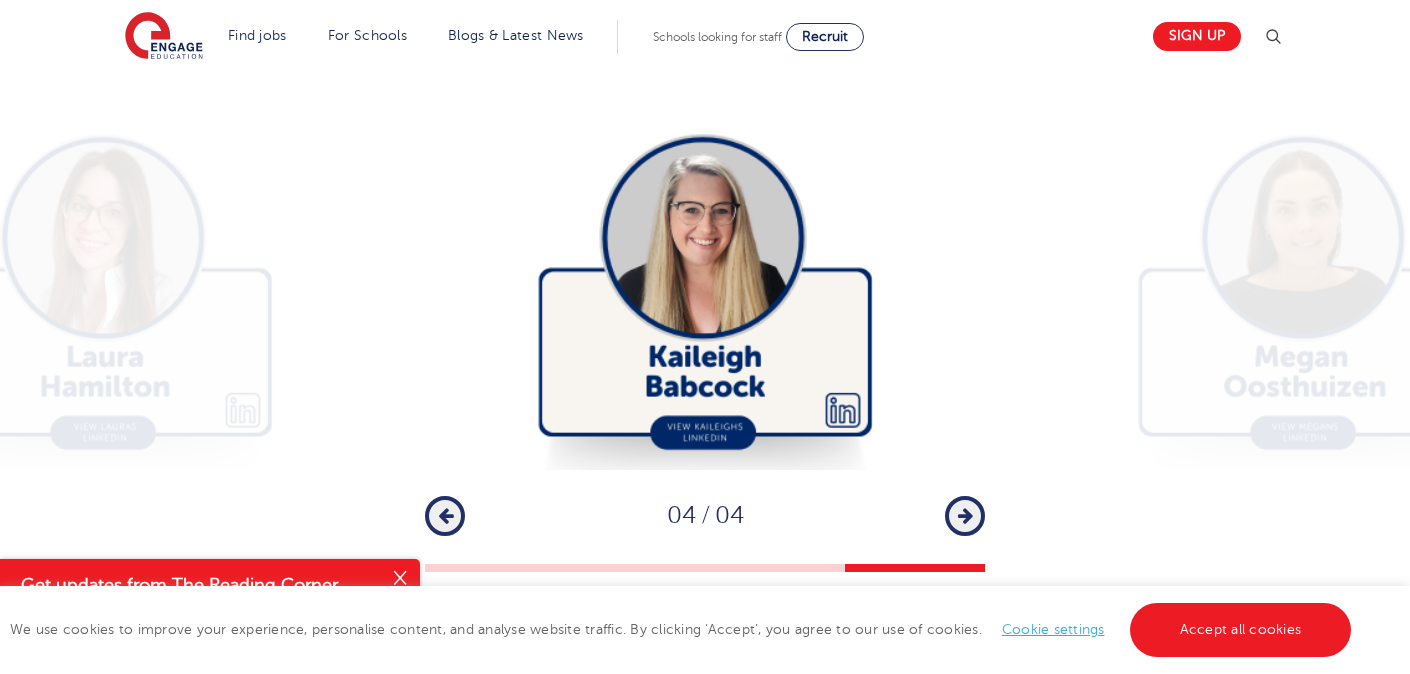 click on "Next" at bounding box center (965, 516) 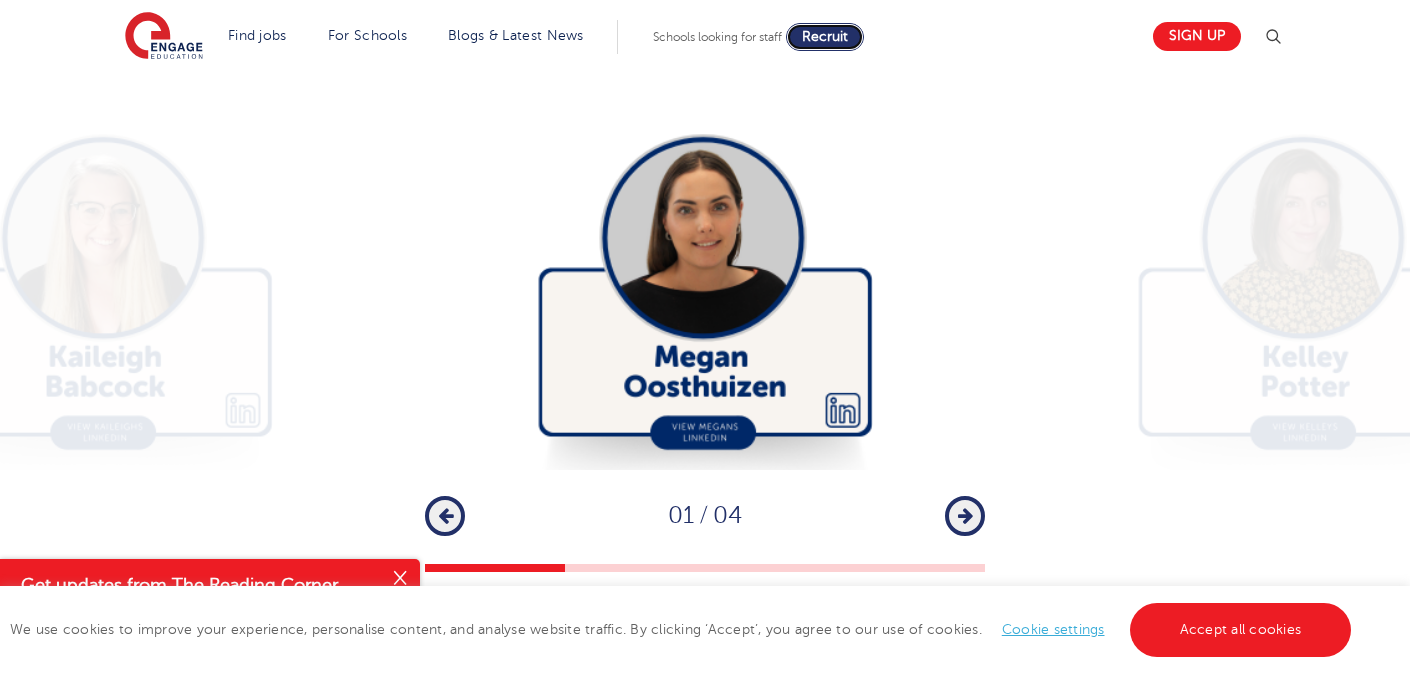 click on "Recruit" at bounding box center (825, 36) 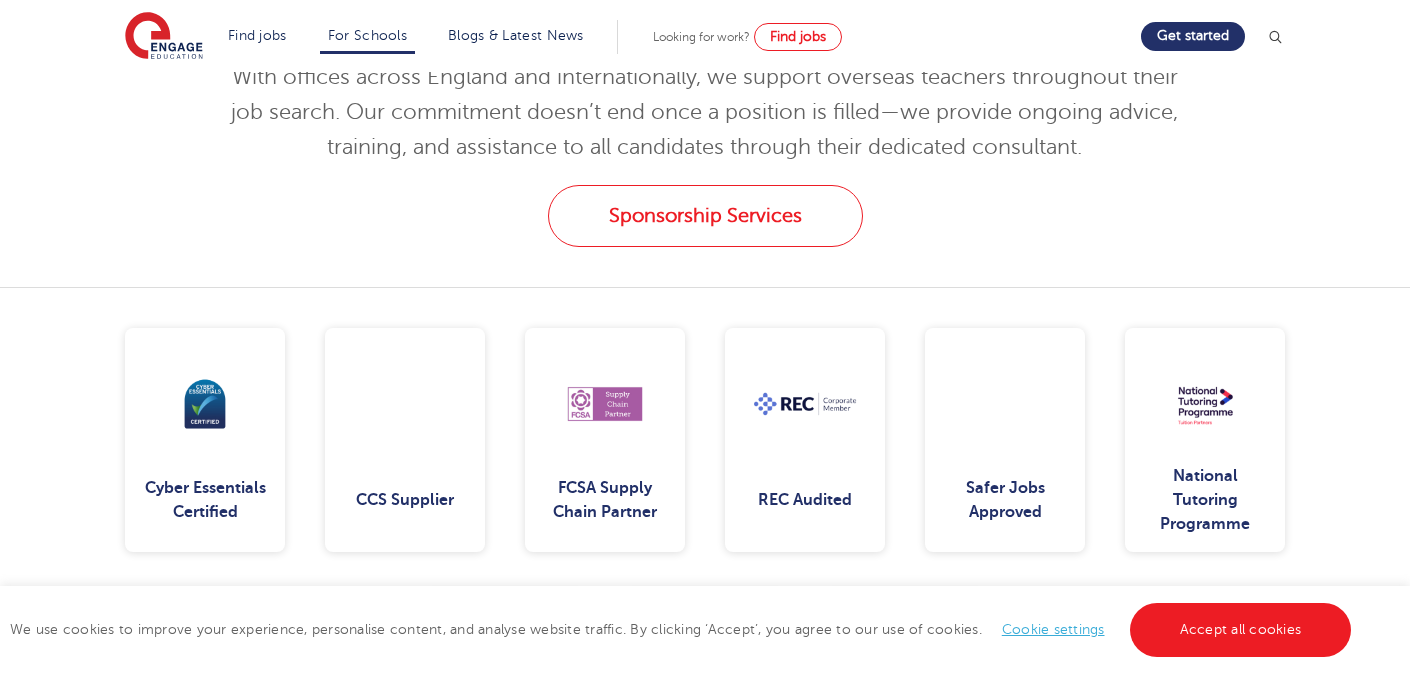 scroll, scrollTop: 2365, scrollLeft: 0, axis: vertical 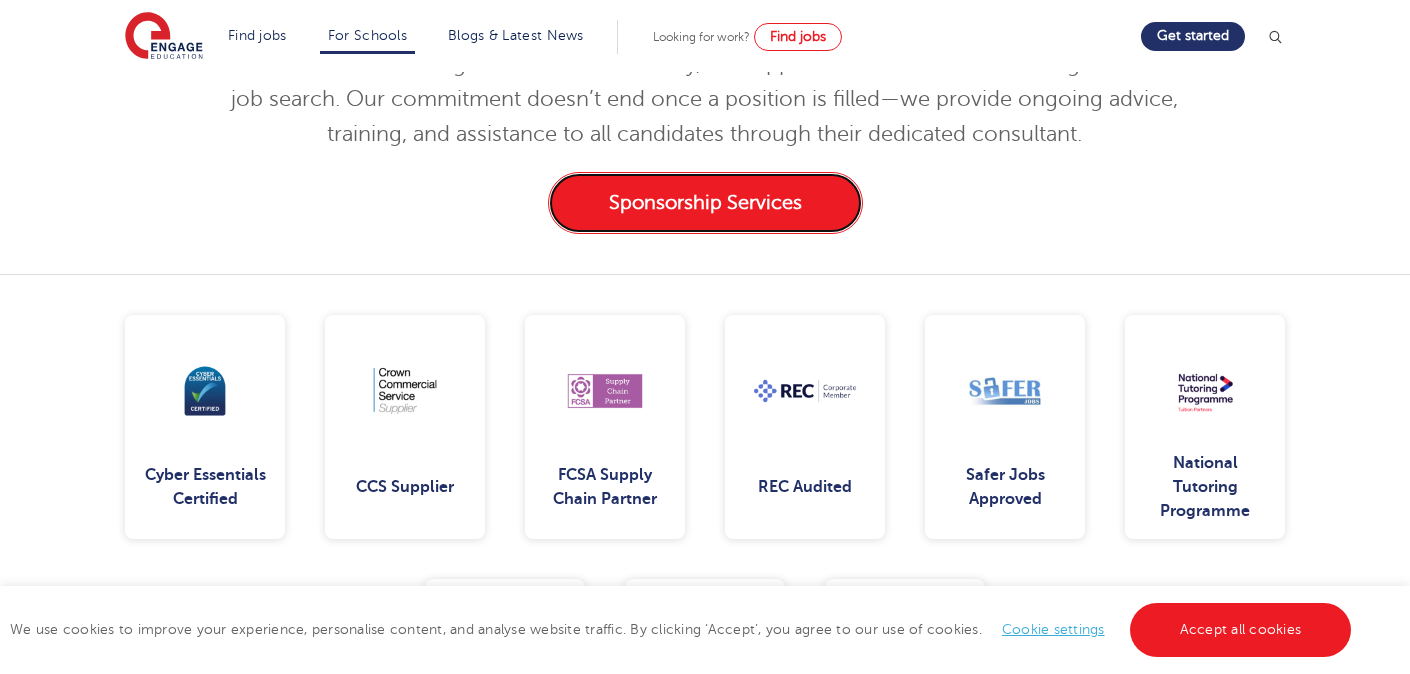 click on "Sponsorship Services" at bounding box center [705, 203] 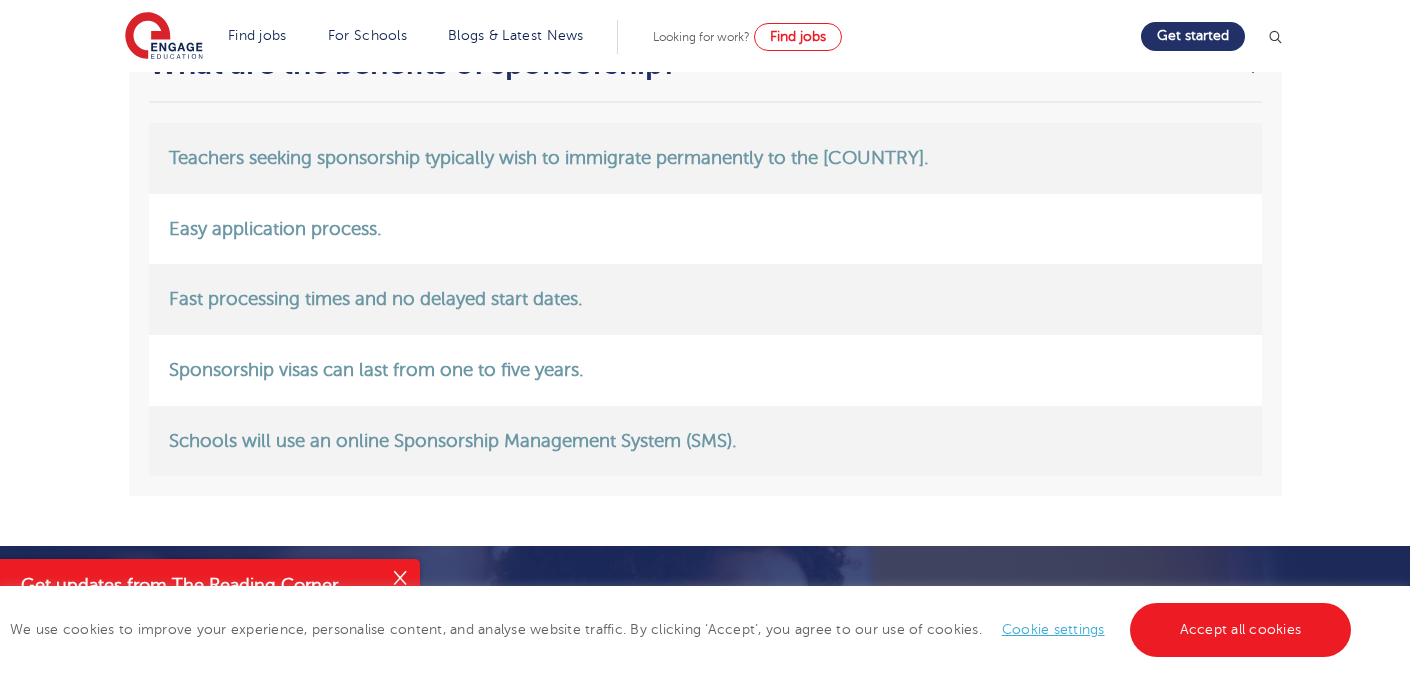 scroll, scrollTop: 2958, scrollLeft: 0, axis: vertical 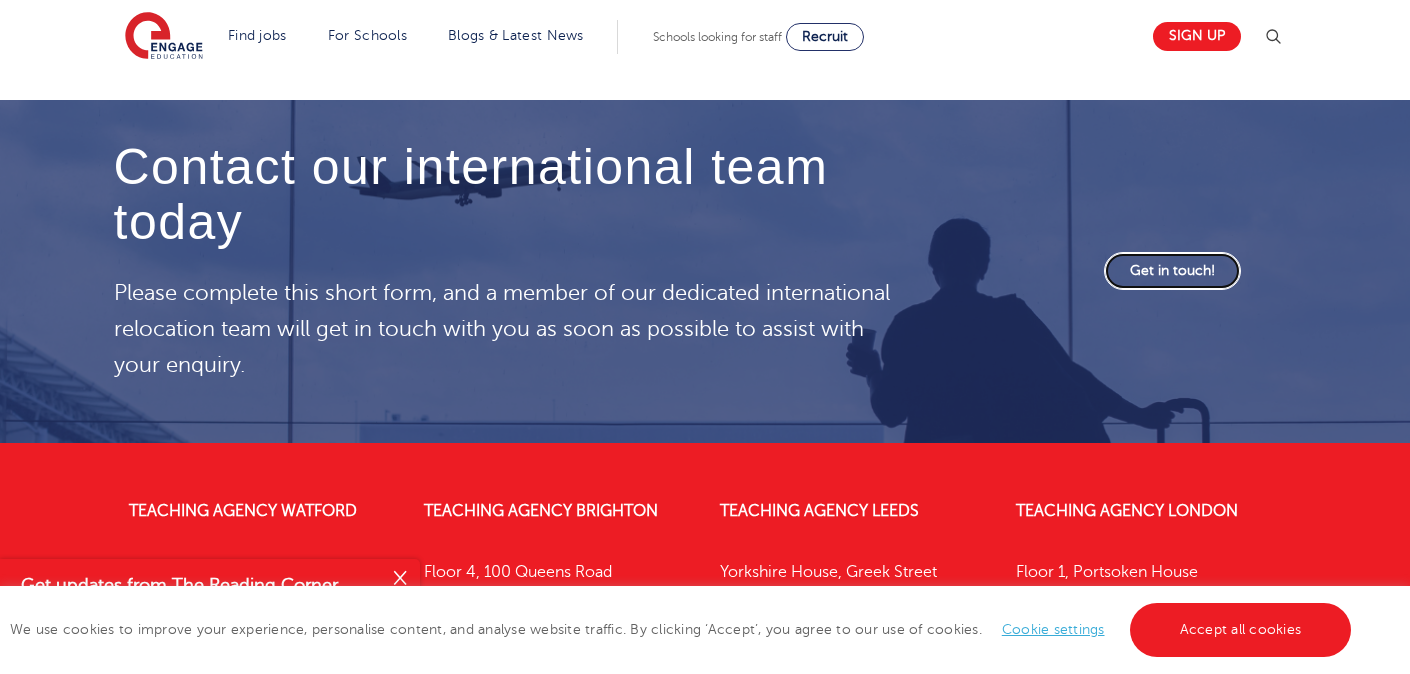 click on "Get in touch!" at bounding box center [1172, 271] 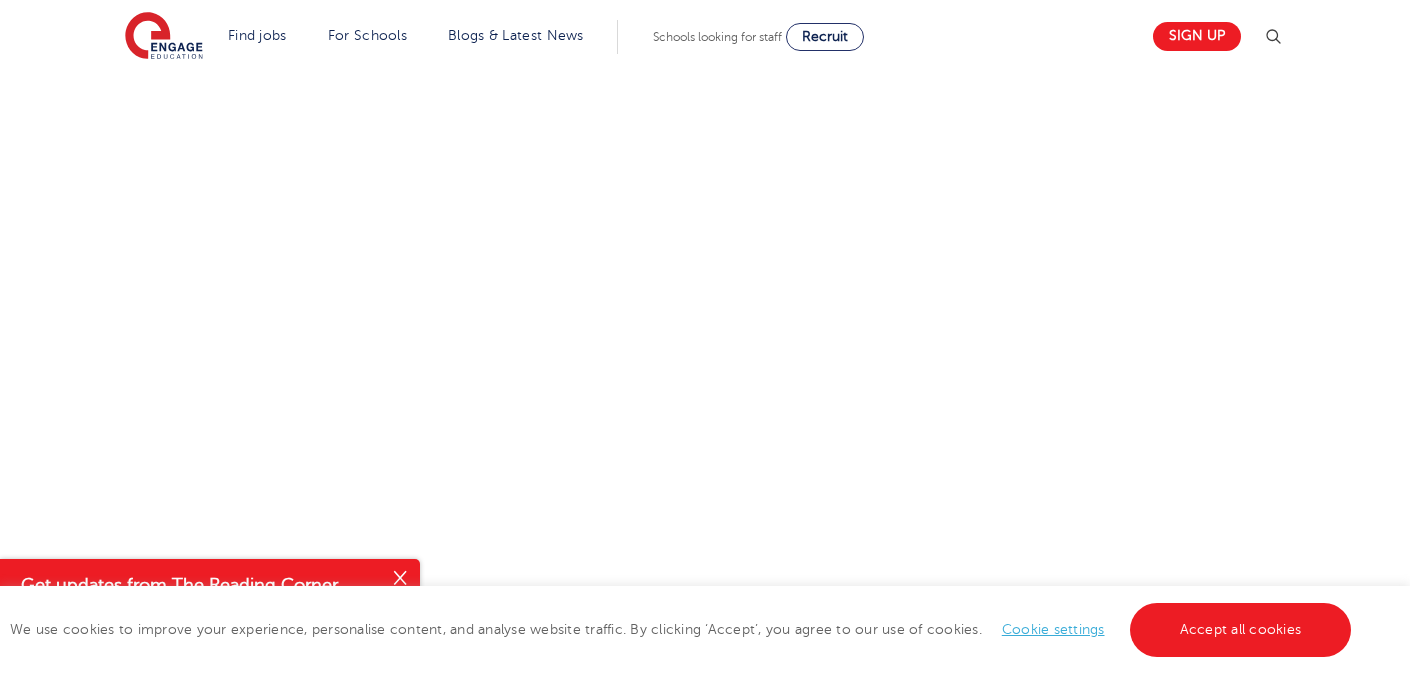 scroll, scrollTop: 1210, scrollLeft: 0, axis: vertical 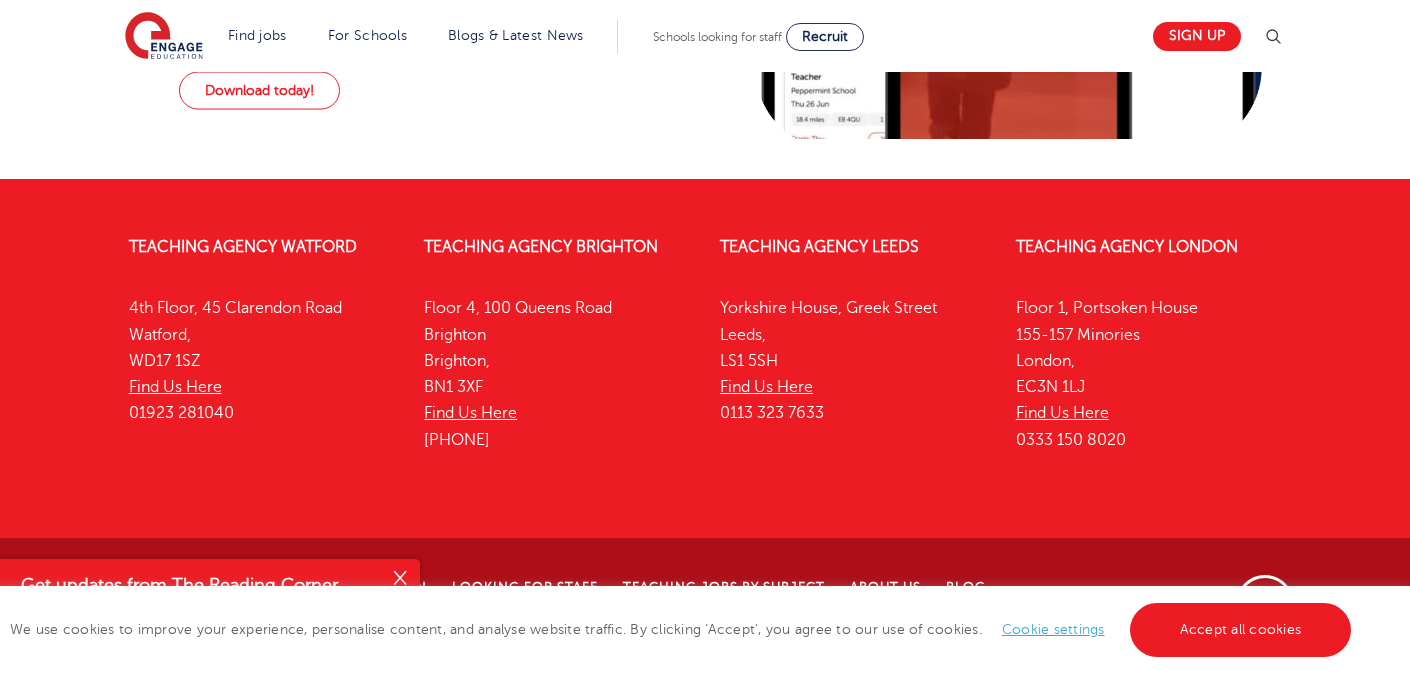 click at bounding box center [400, 579] 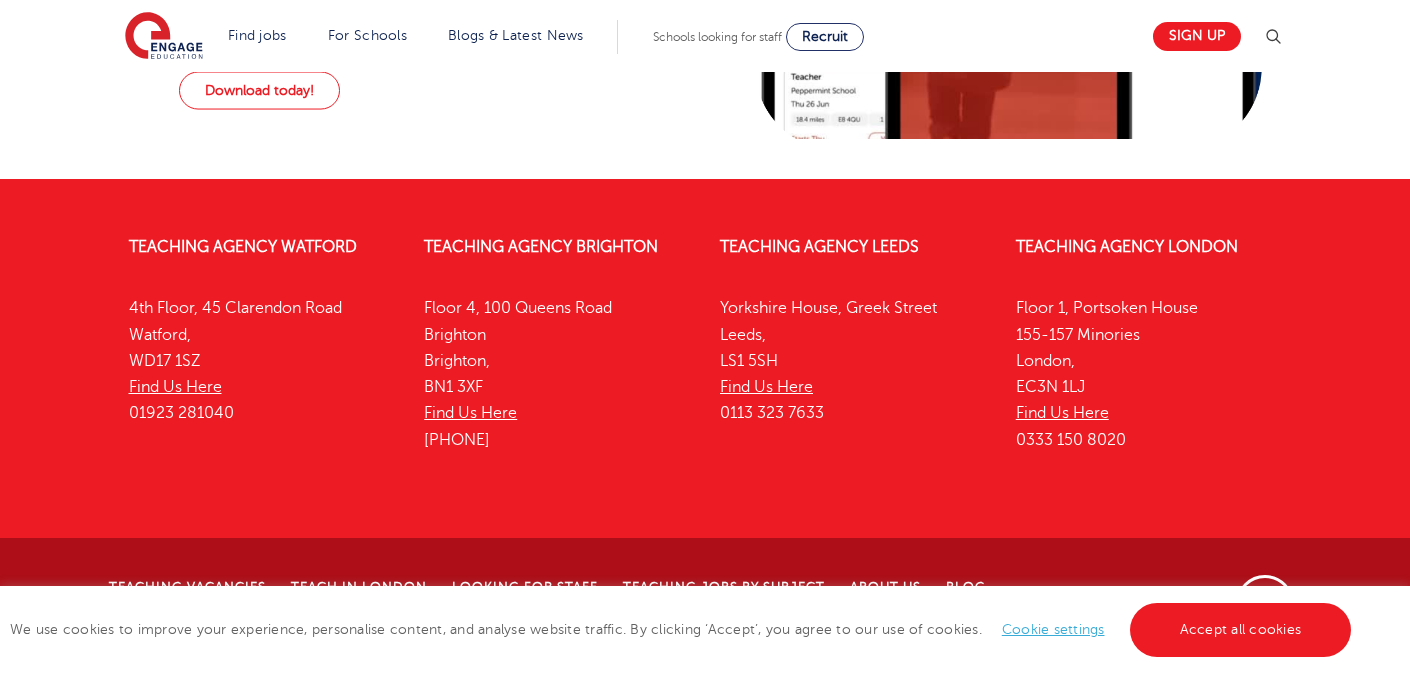 click on "Cookie settings" at bounding box center (1053, 629) 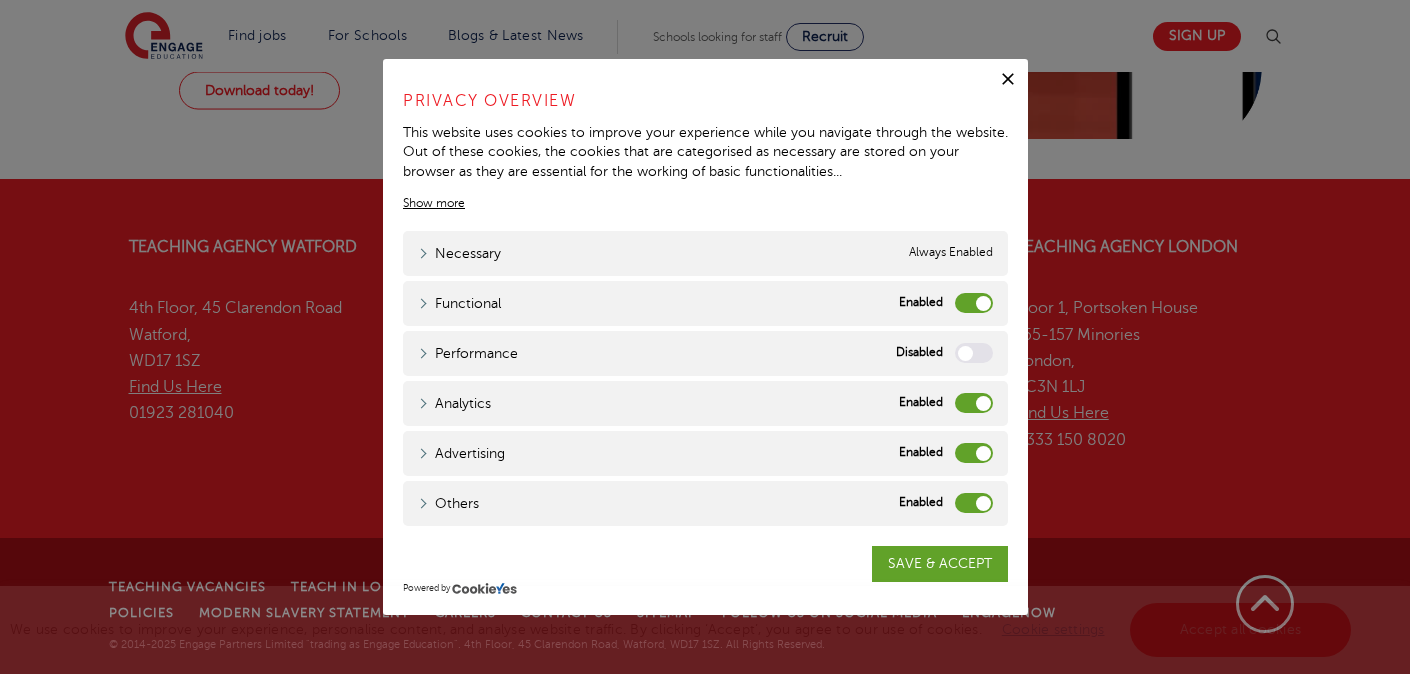click on "Functional" at bounding box center [974, 303] 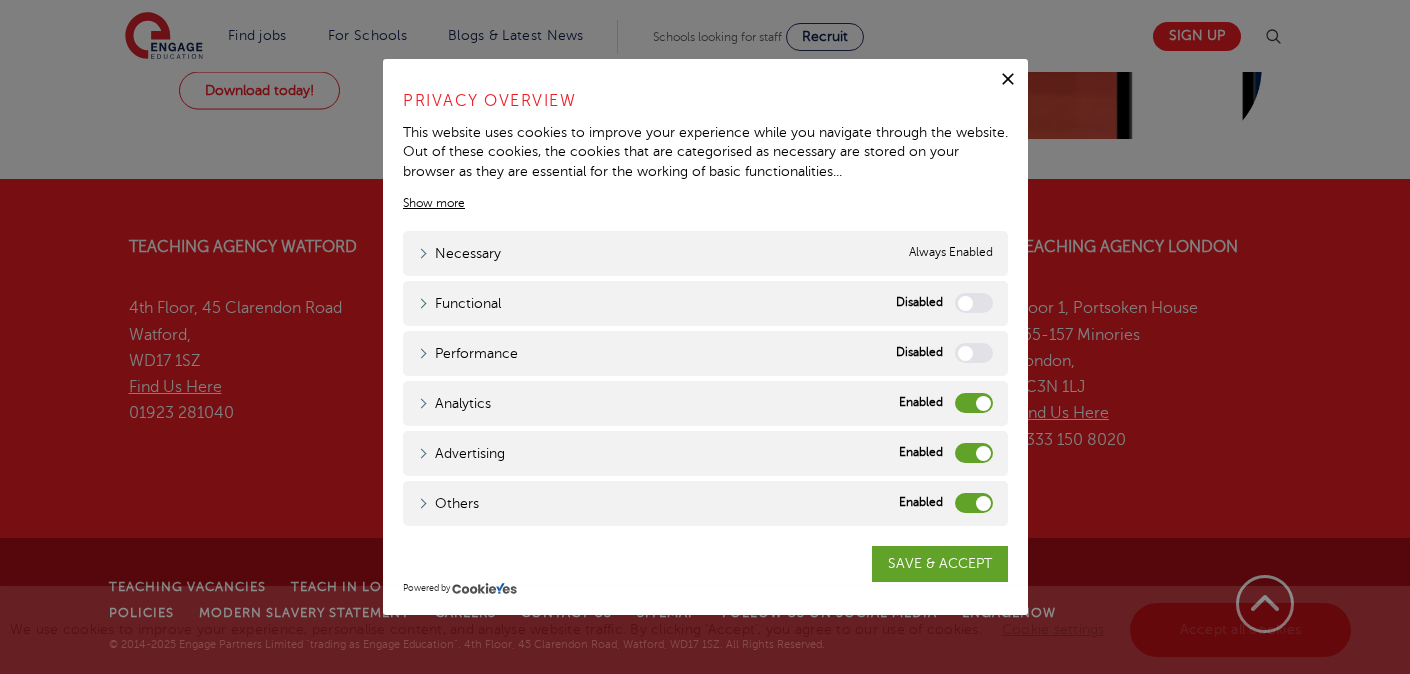 click on "Analytics" at bounding box center [974, 403] 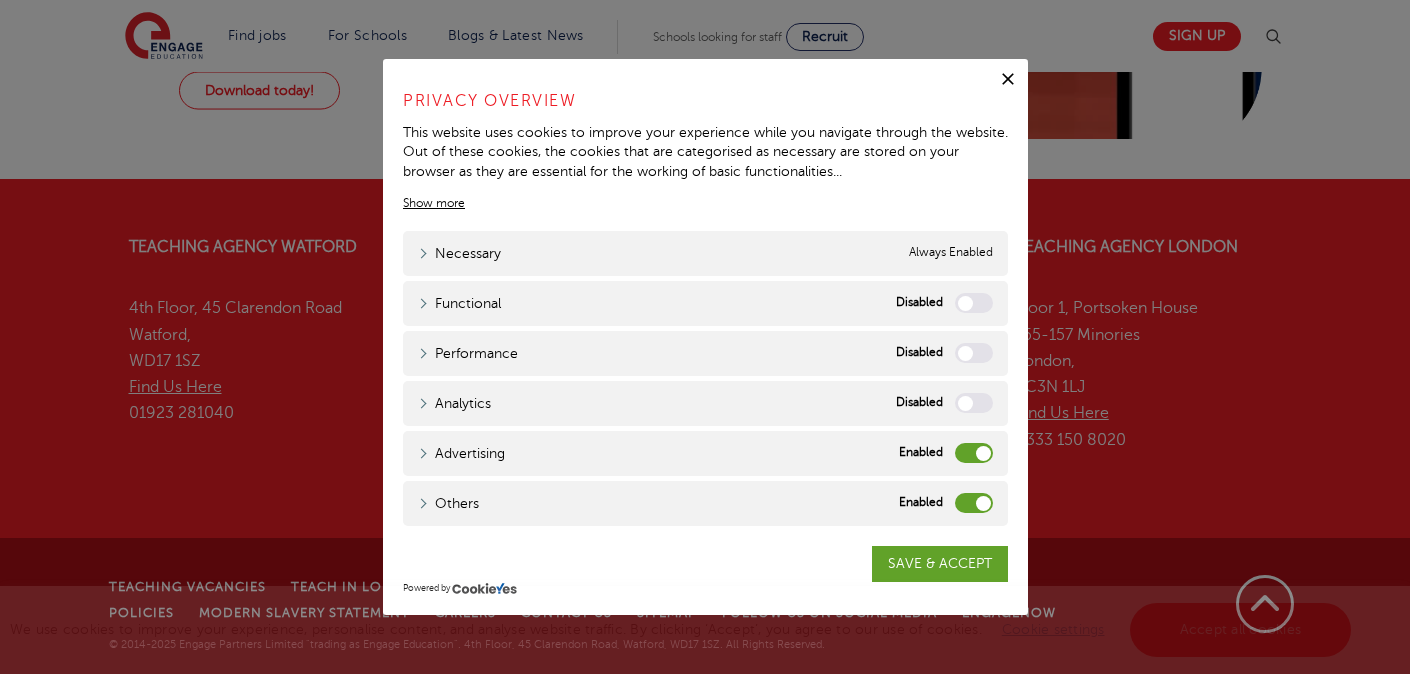 click on "Advertising" at bounding box center [974, 453] 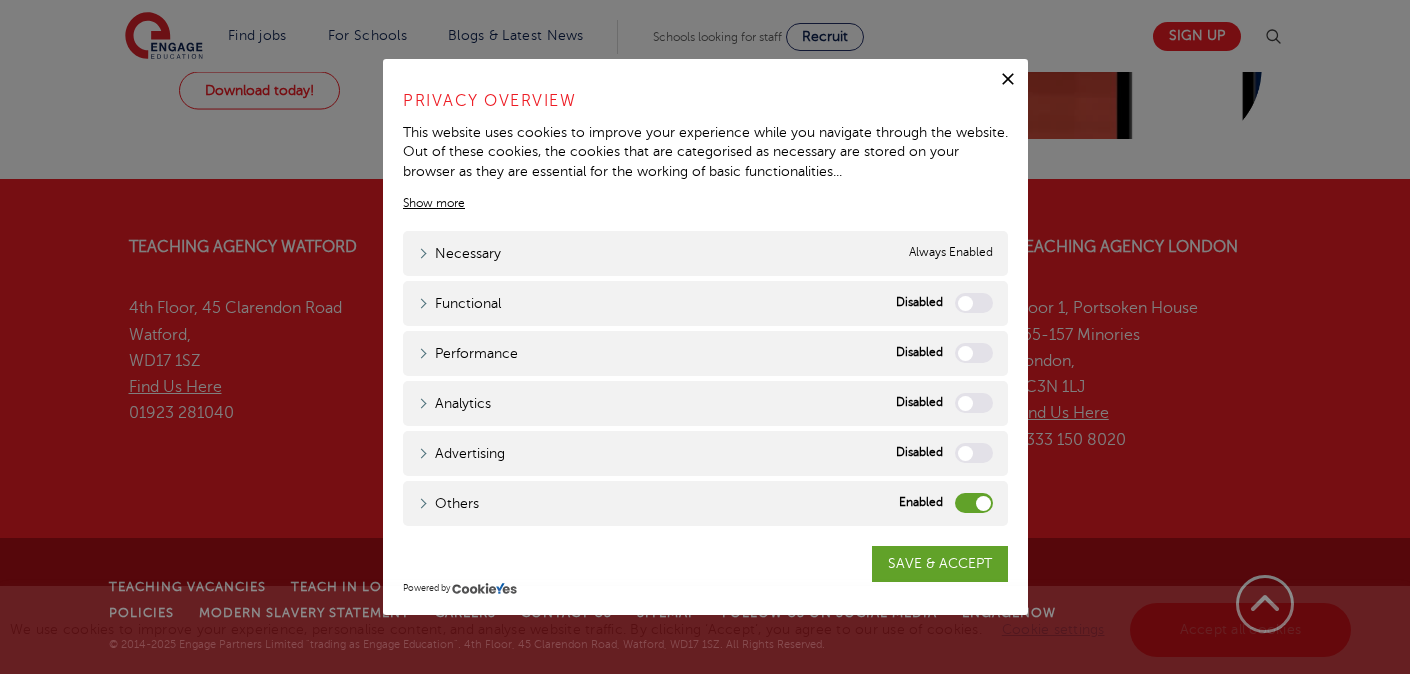 click on "Others" at bounding box center (974, 503) 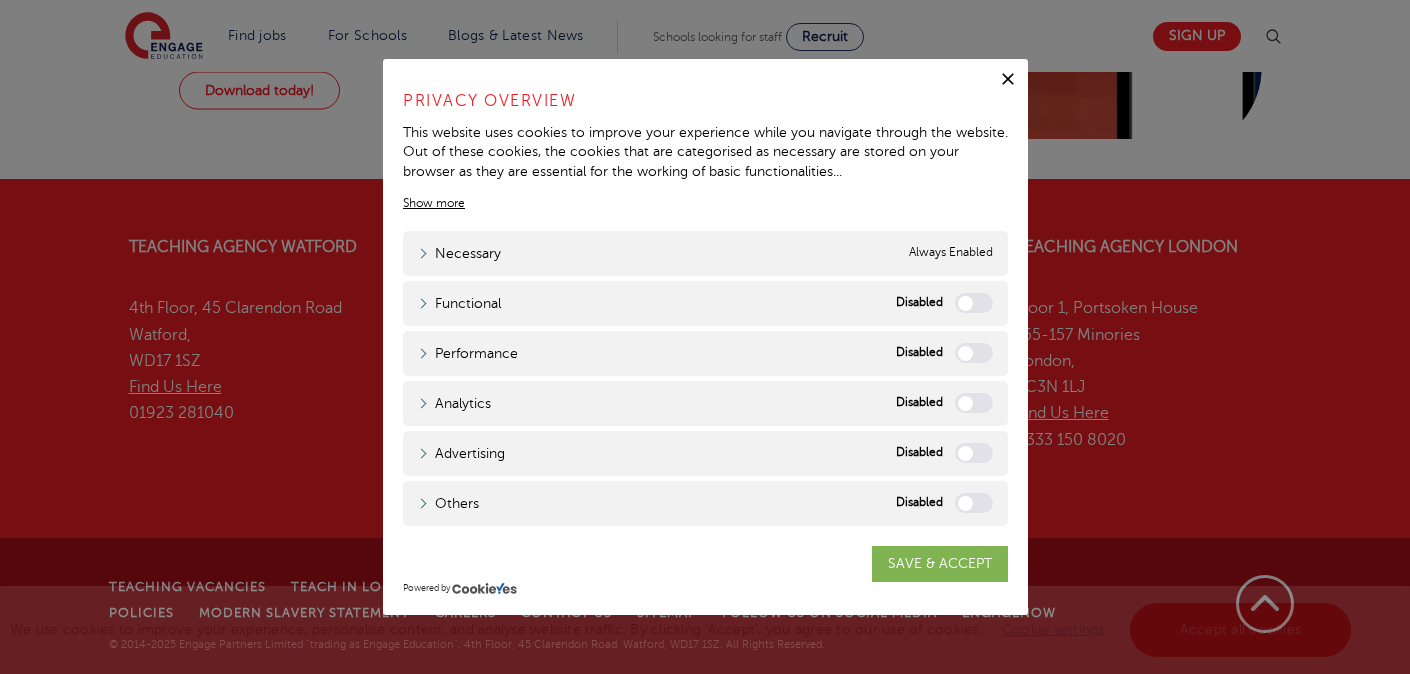 click on "SAVE & ACCEPT" at bounding box center [940, 564] 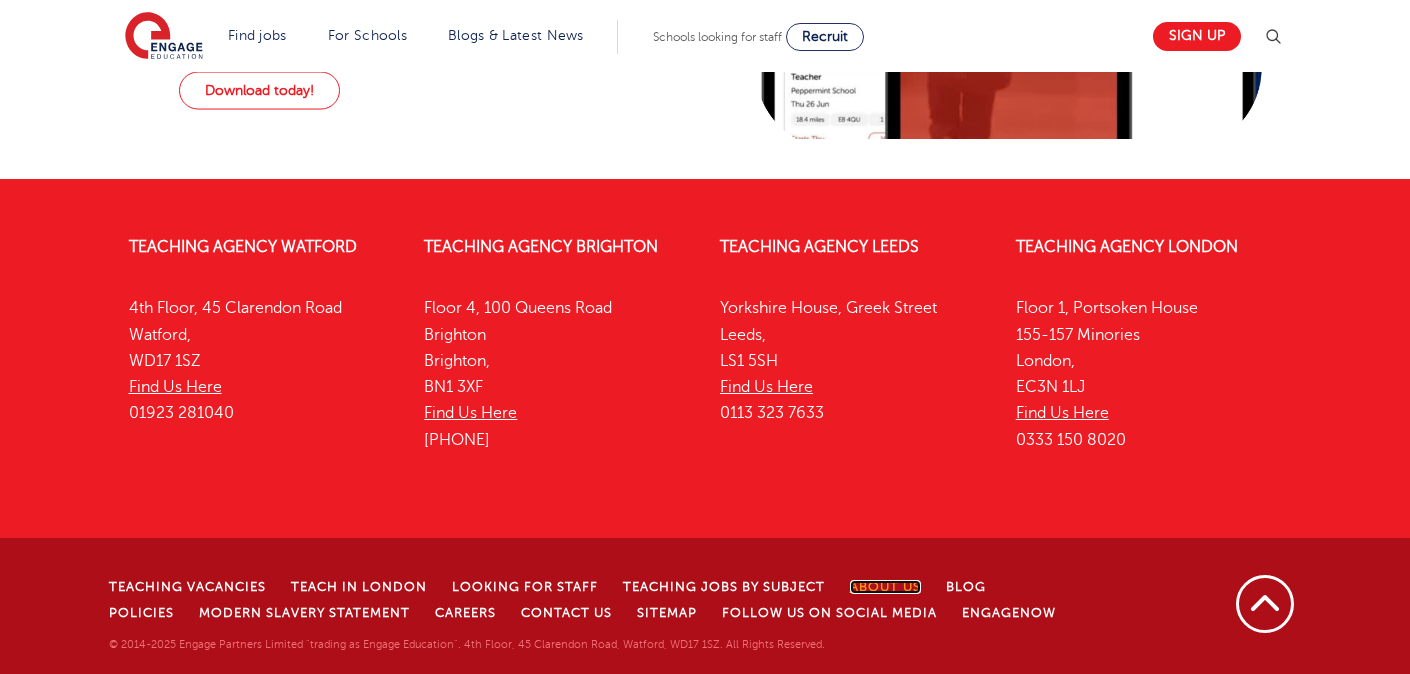 click on "About Us" at bounding box center (885, 587) 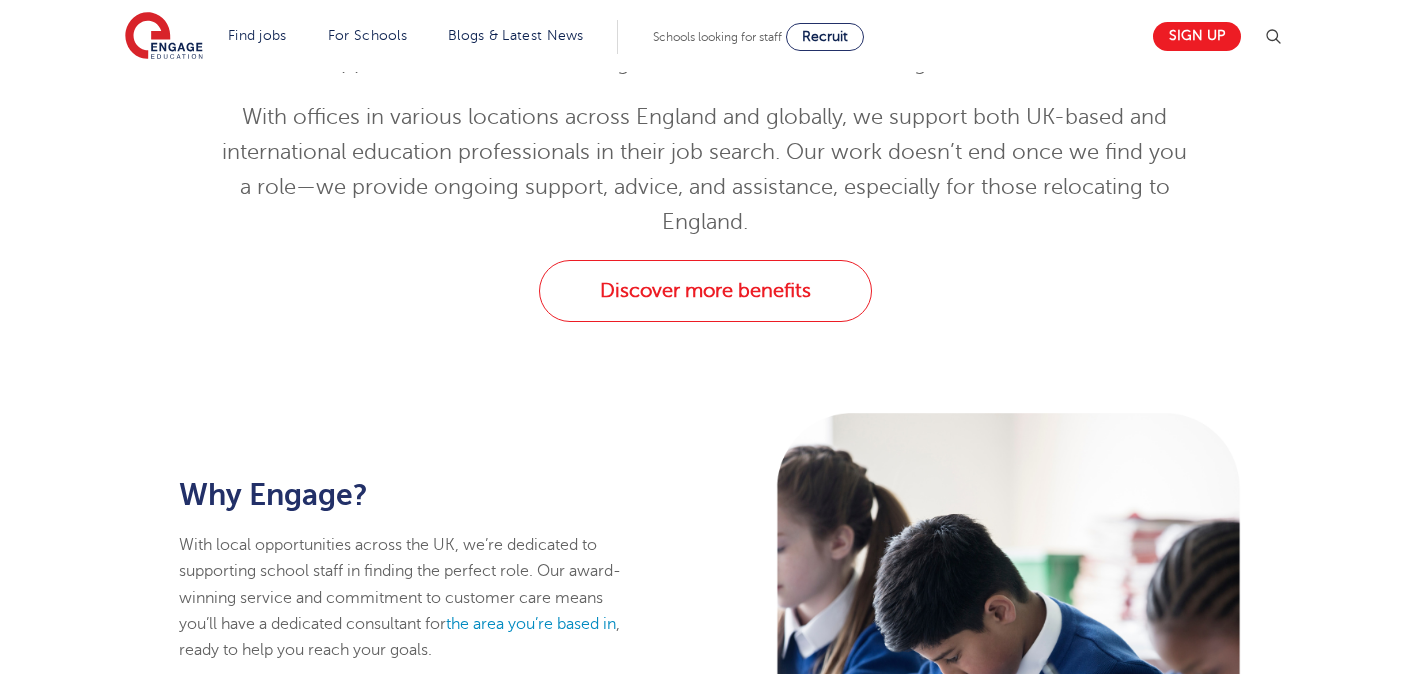 scroll, scrollTop: 605, scrollLeft: 0, axis: vertical 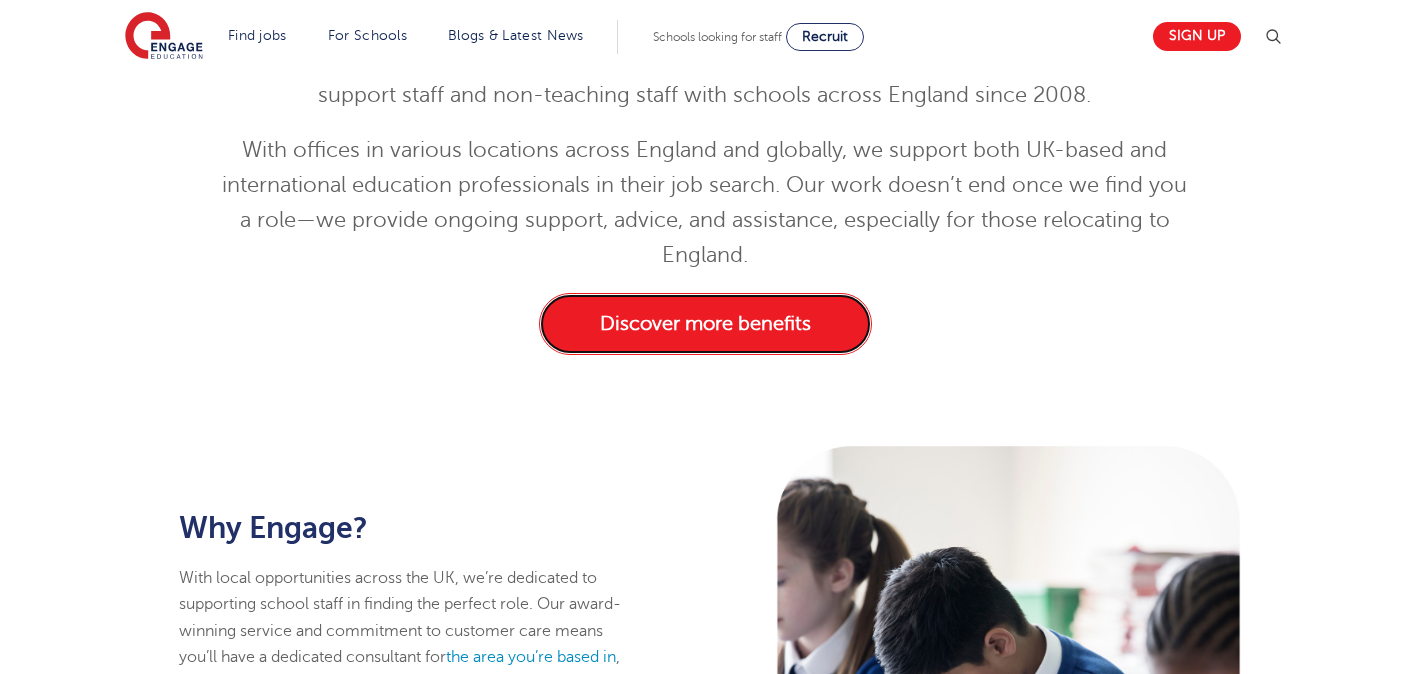 click on "Discover more benefits" at bounding box center [705, 324] 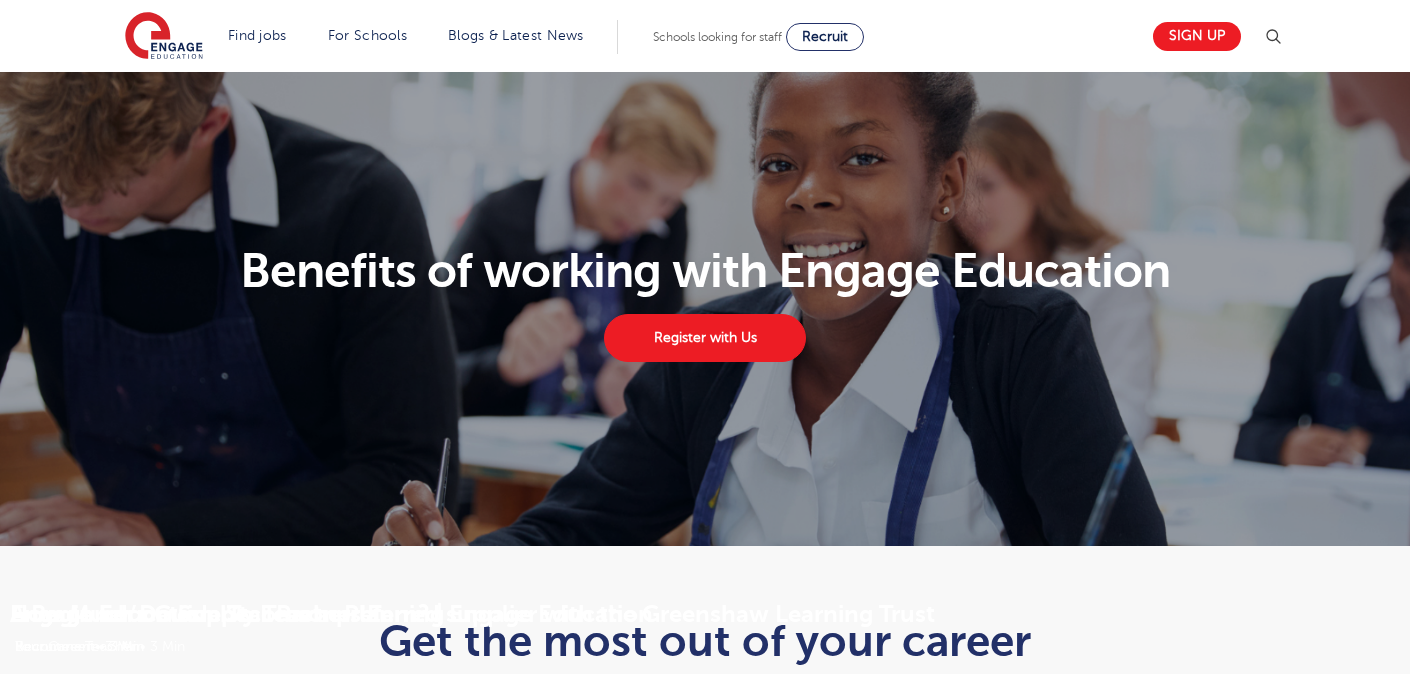 scroll, scrollTop: 0, scrollLeft: 0, axis: both 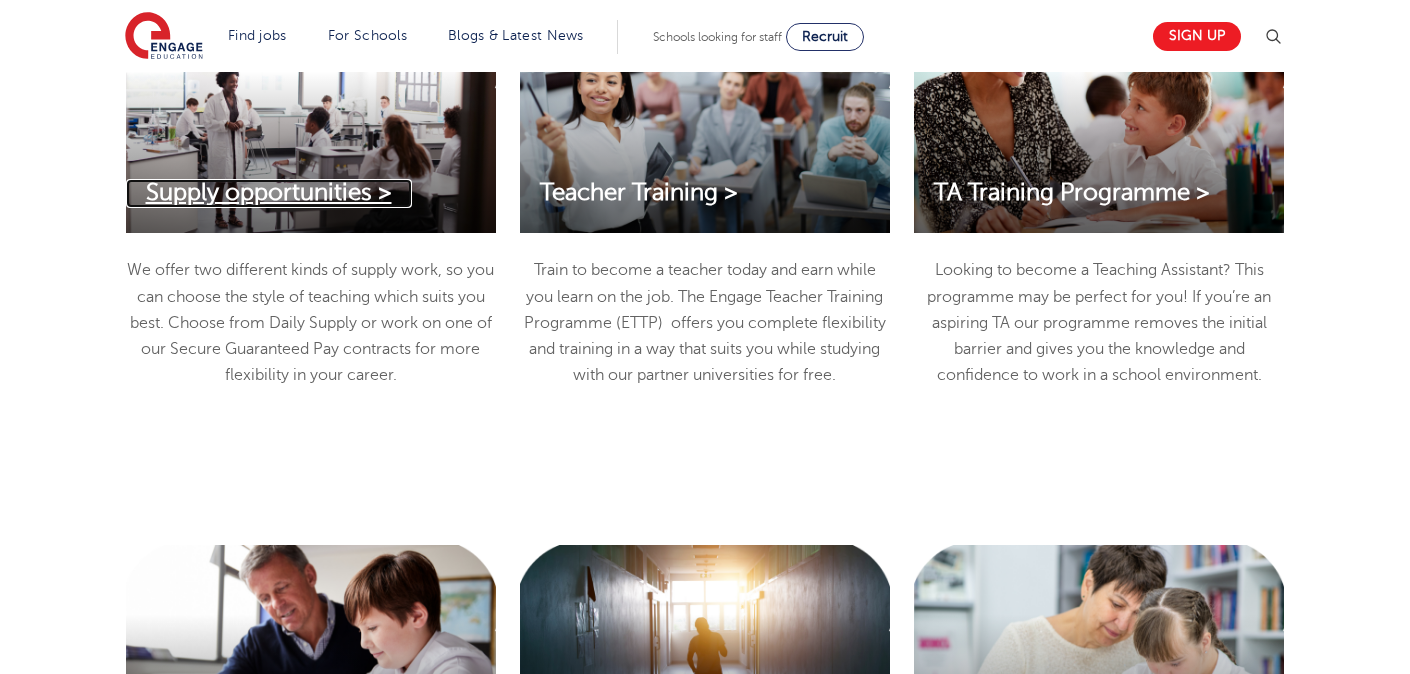 click on "Supply opportunities  >" at bounding box center [269, 192] 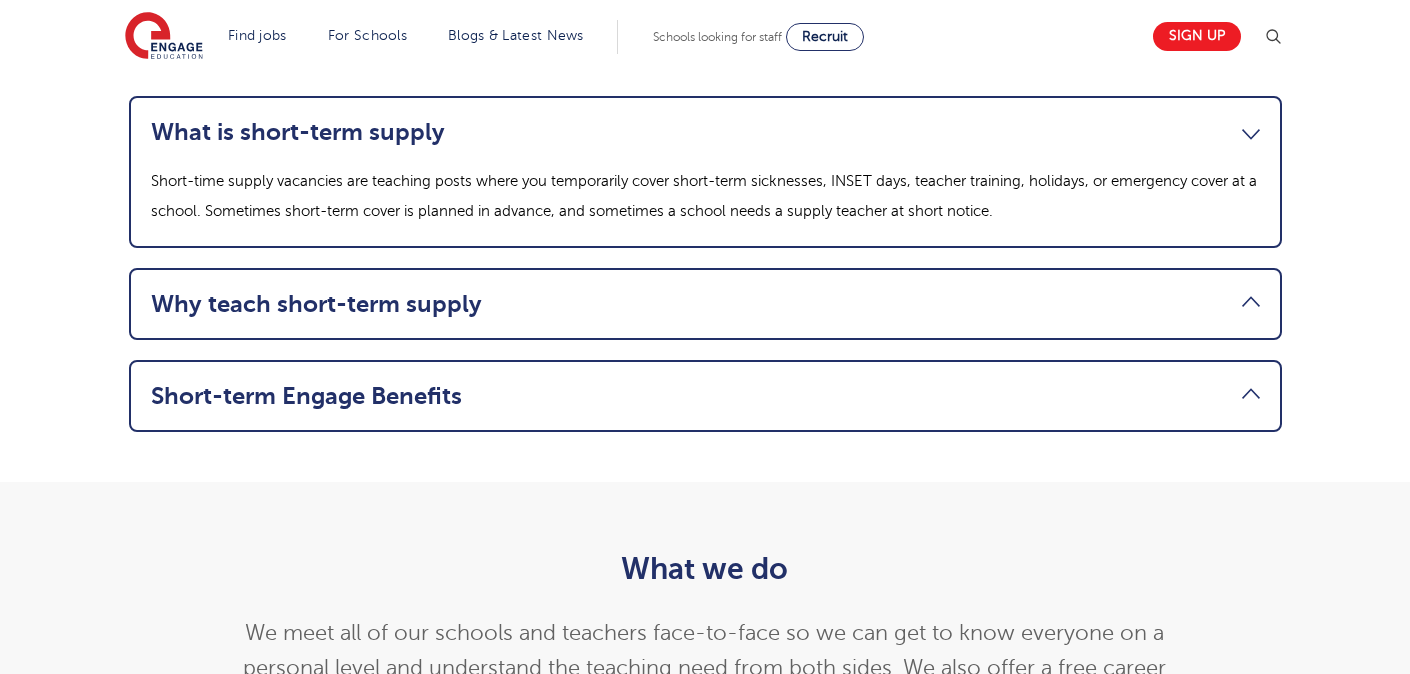 scroll, scrollTop: 2039, scrollLeft: 0, axis: vertical 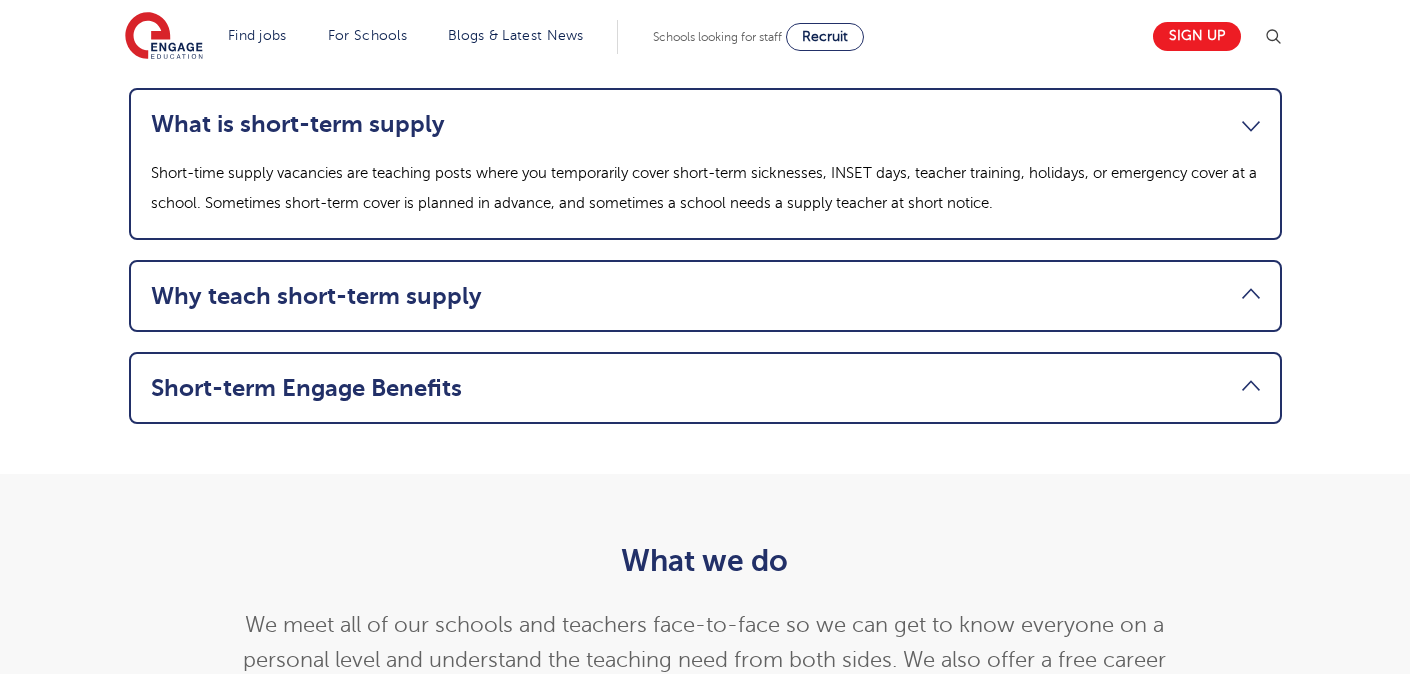 click on "Why teach short-term supply" at bounding box center (705, 296) 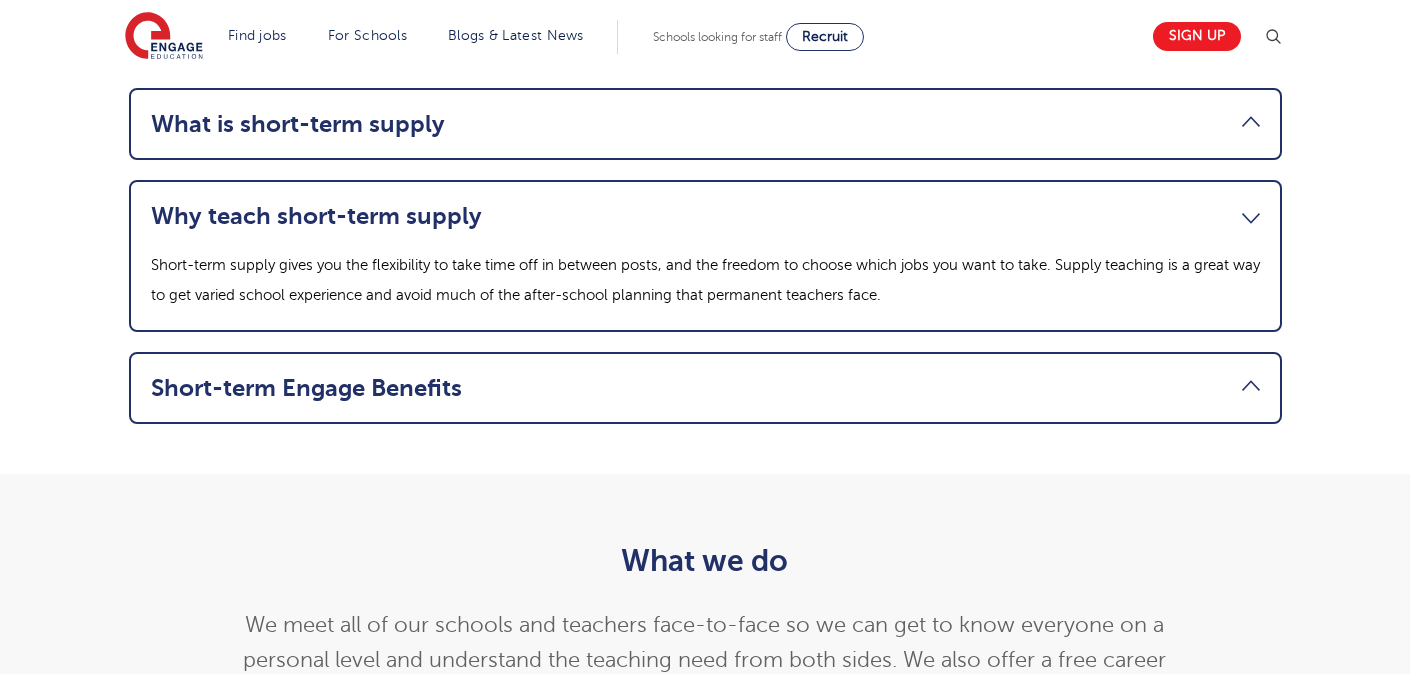 click on "Short-term Engage Benefits" at bounding box center (705, 388) 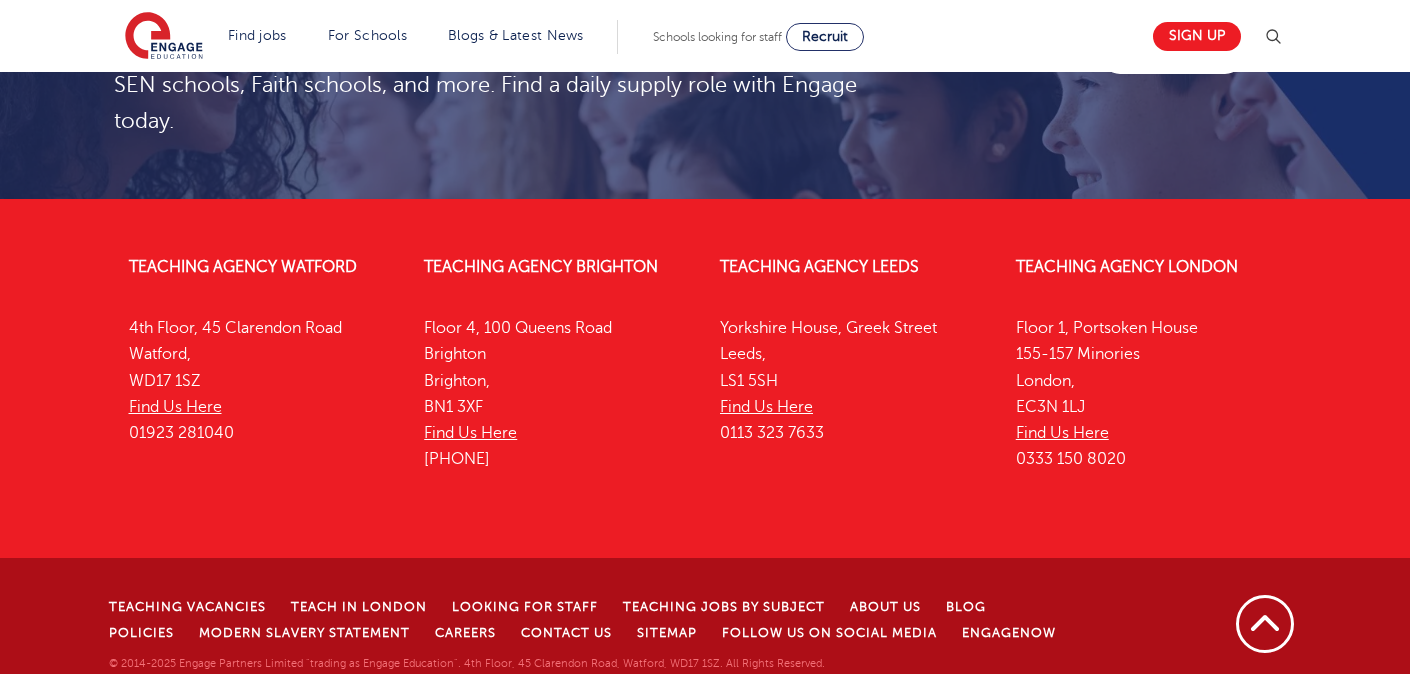 scroll, scrollTop: 3080, scrollLeft: 0, axis: vertical 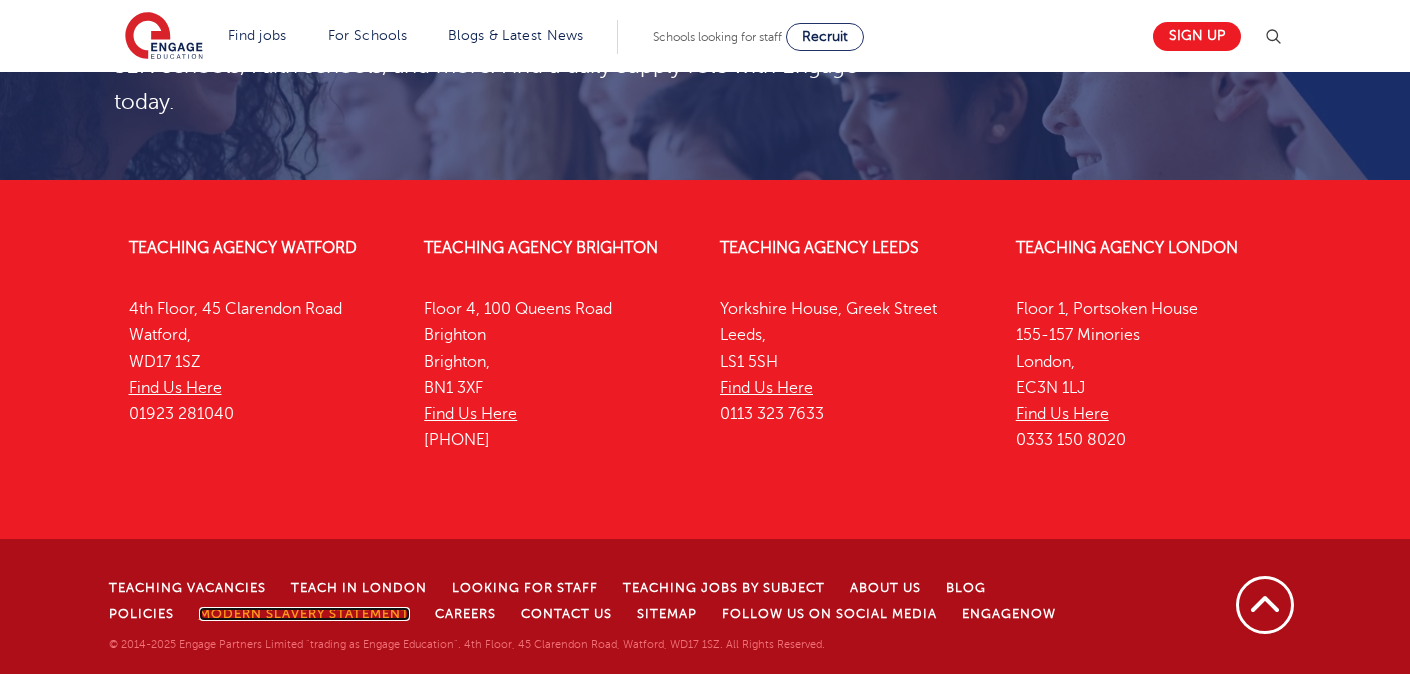 click on "Modern Slavery Statement" at bounding box center (304, 614) 